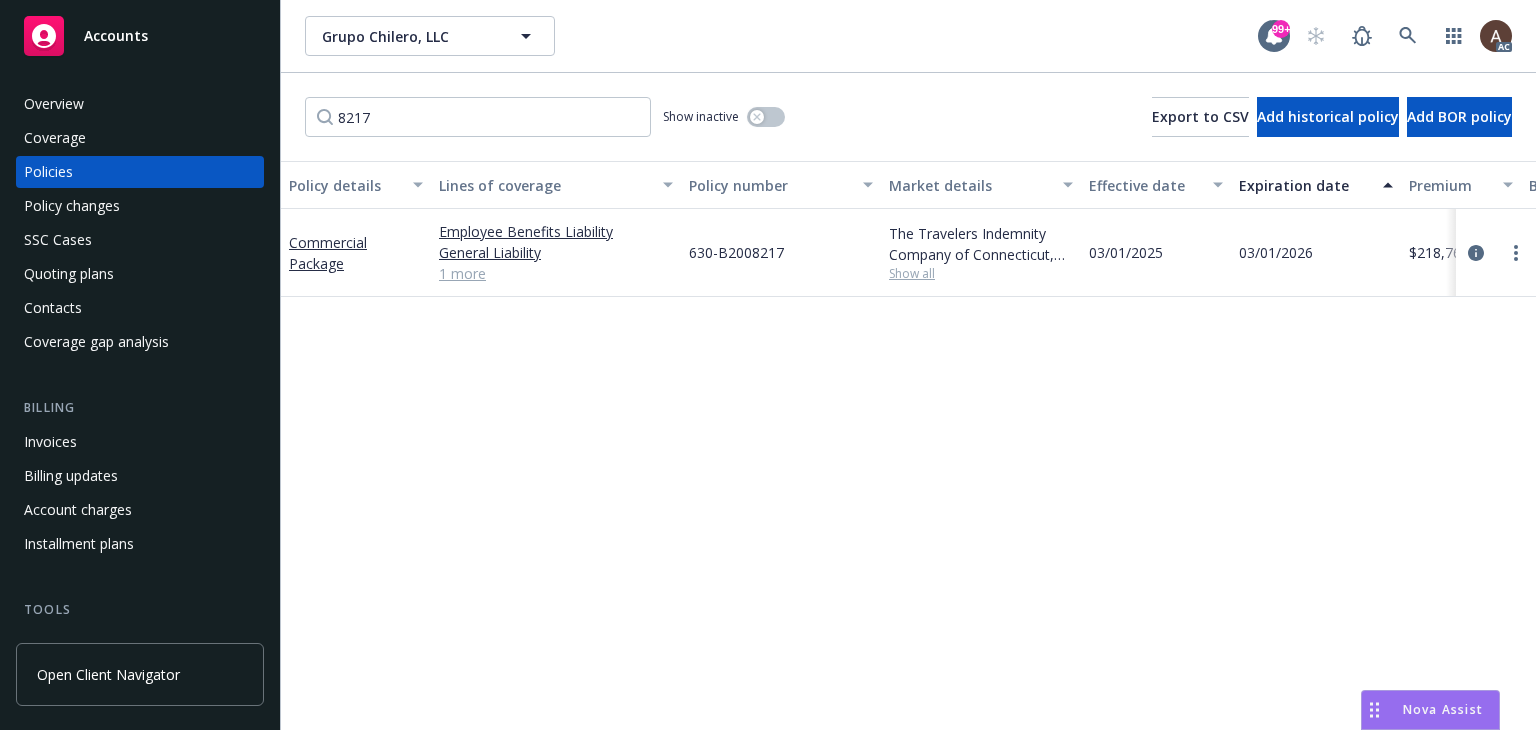 scroll, scrollTop: 0, scrollLeft: 0, axis: both 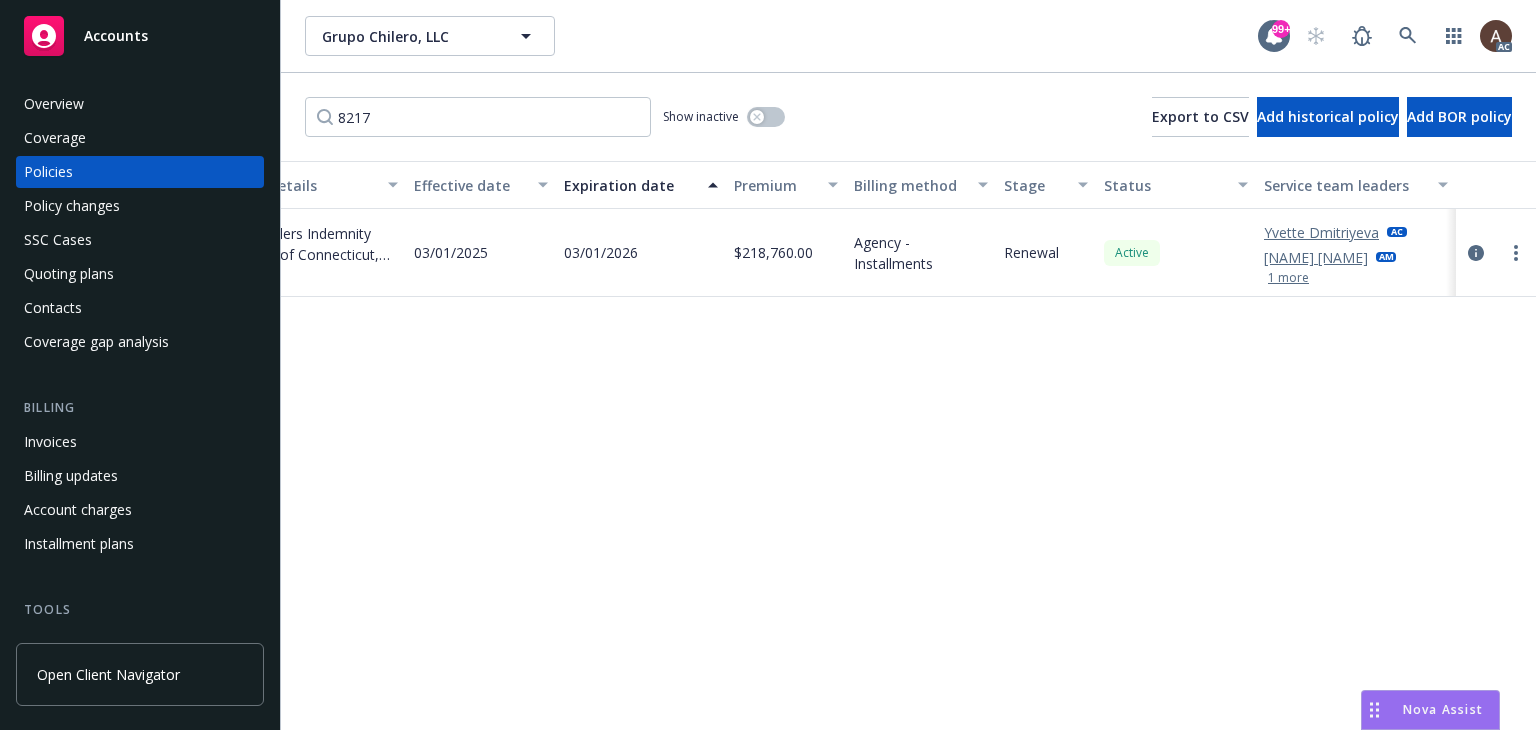 click on "Policy changes" at bounding box center (140, 206) 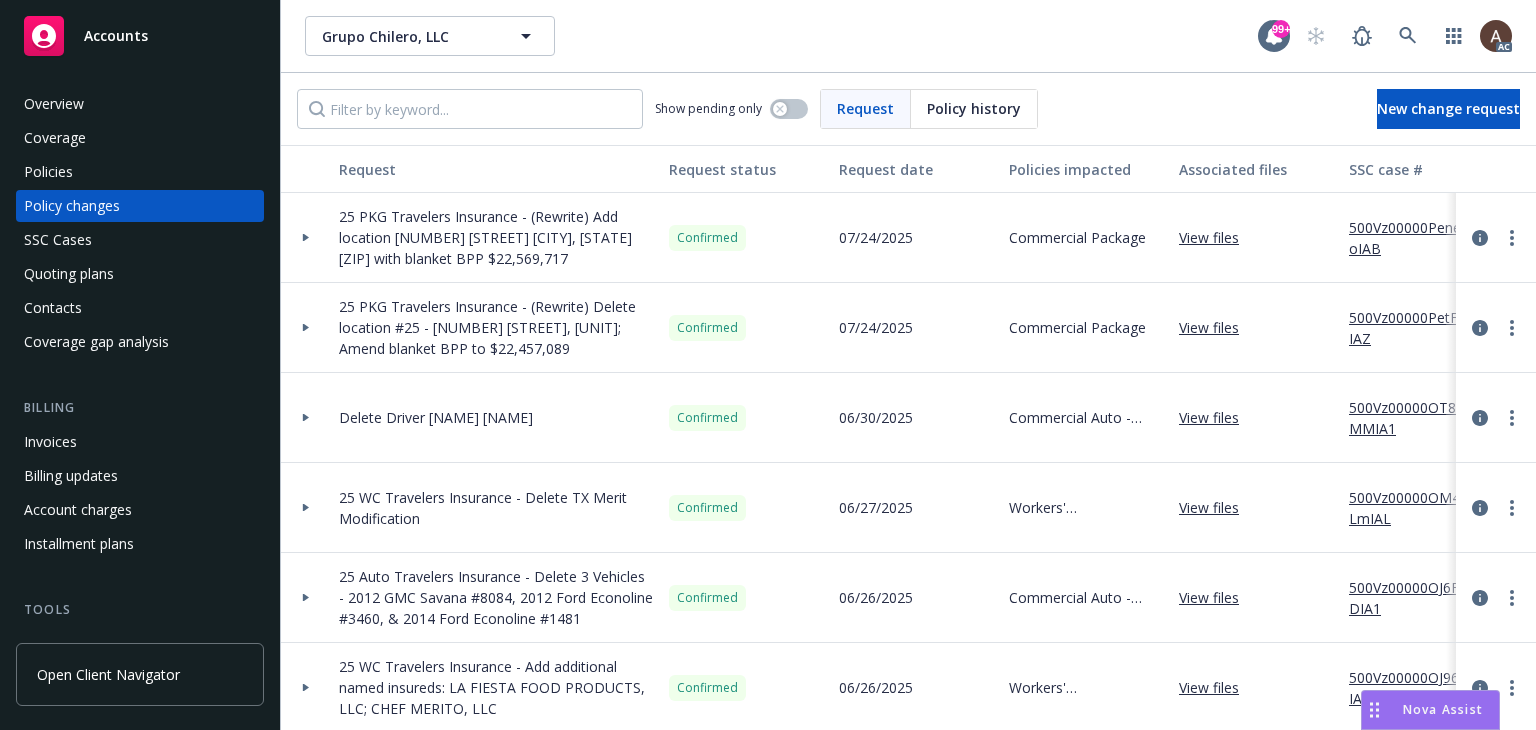 scroll, scrollTop: 400, scrollLeft: 0, axis: vertical 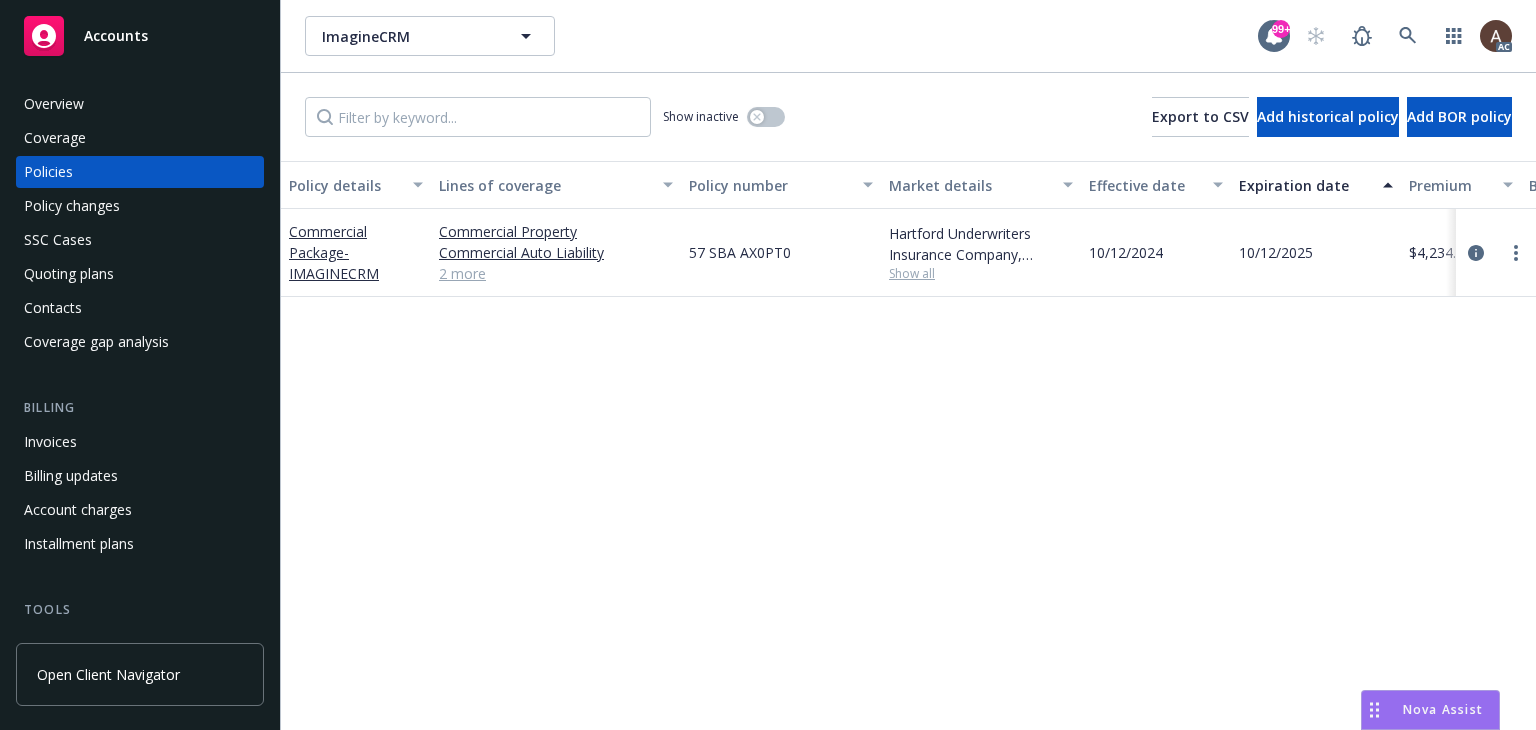click on "Policy changes" at bounding box center [140, 206] 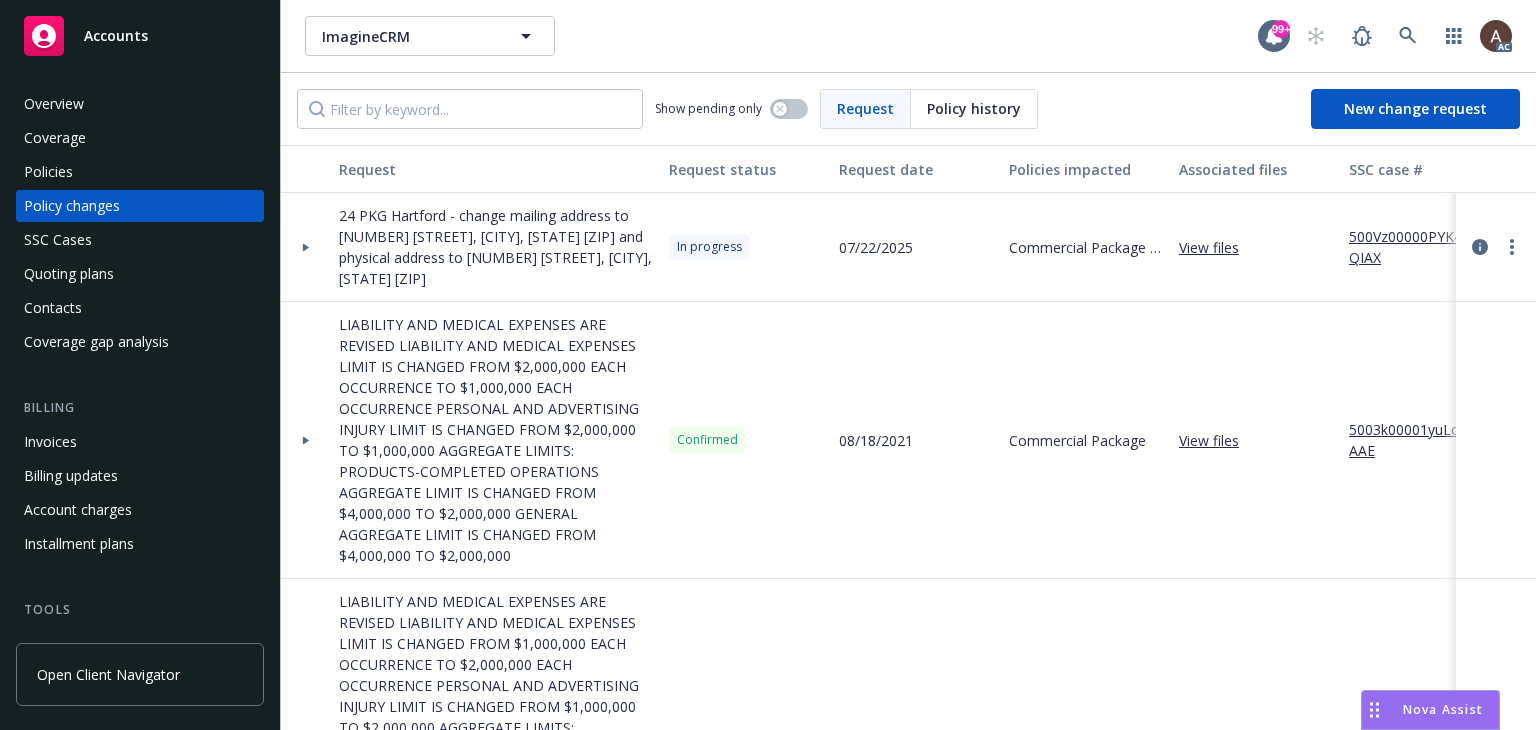 click at bounding box center [306, 247] 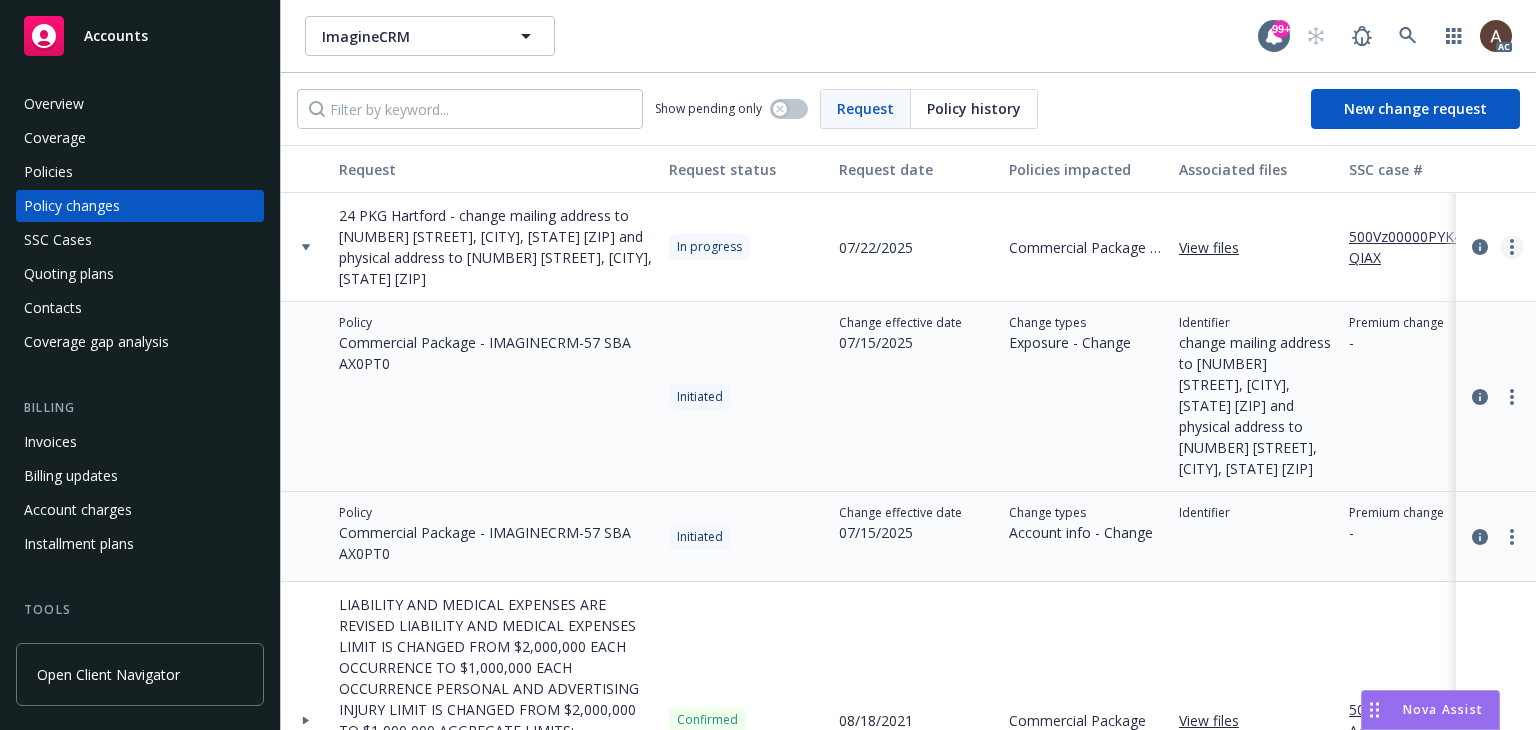 click at bounding box center [1512, 247] 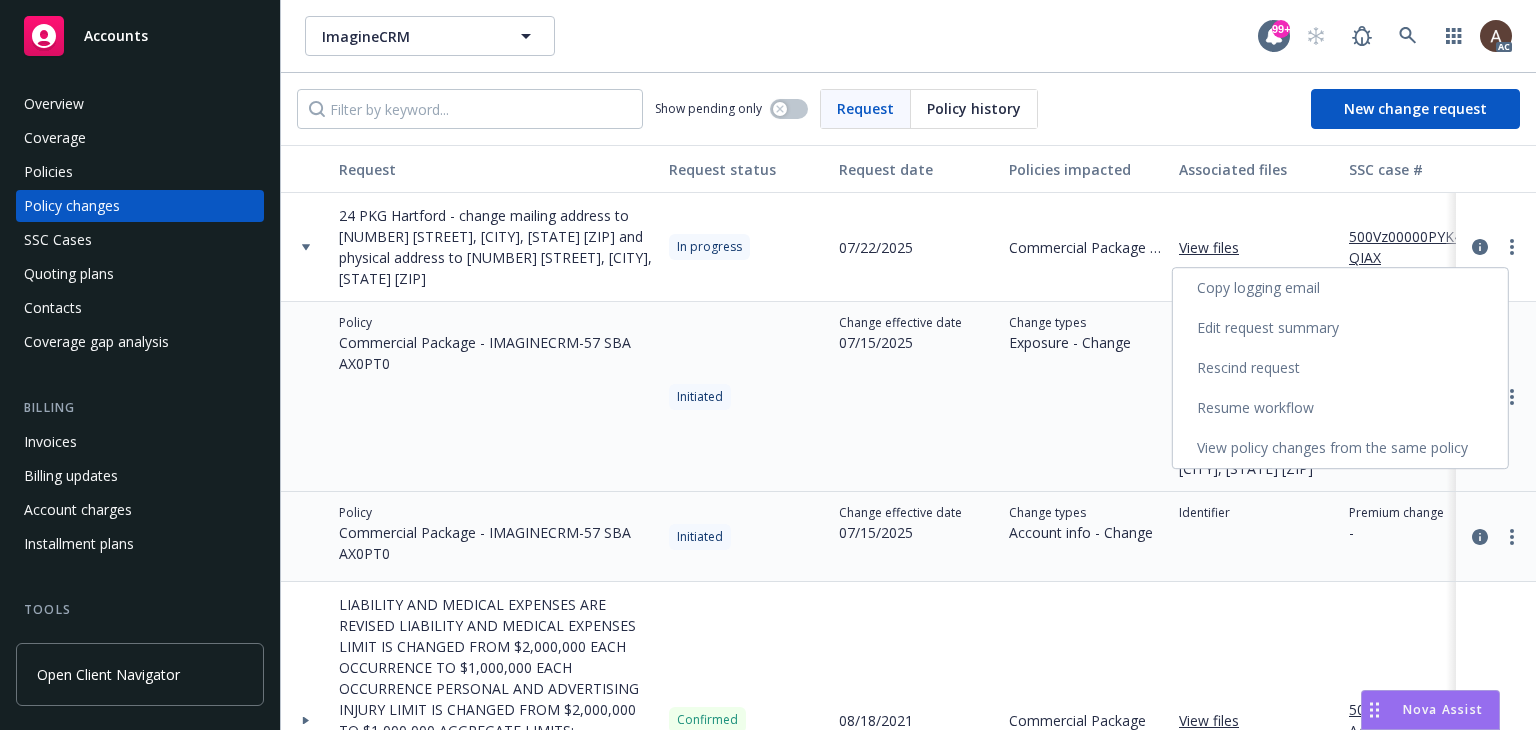 click on "Resume workflow" at bounding box center (1340, 408) 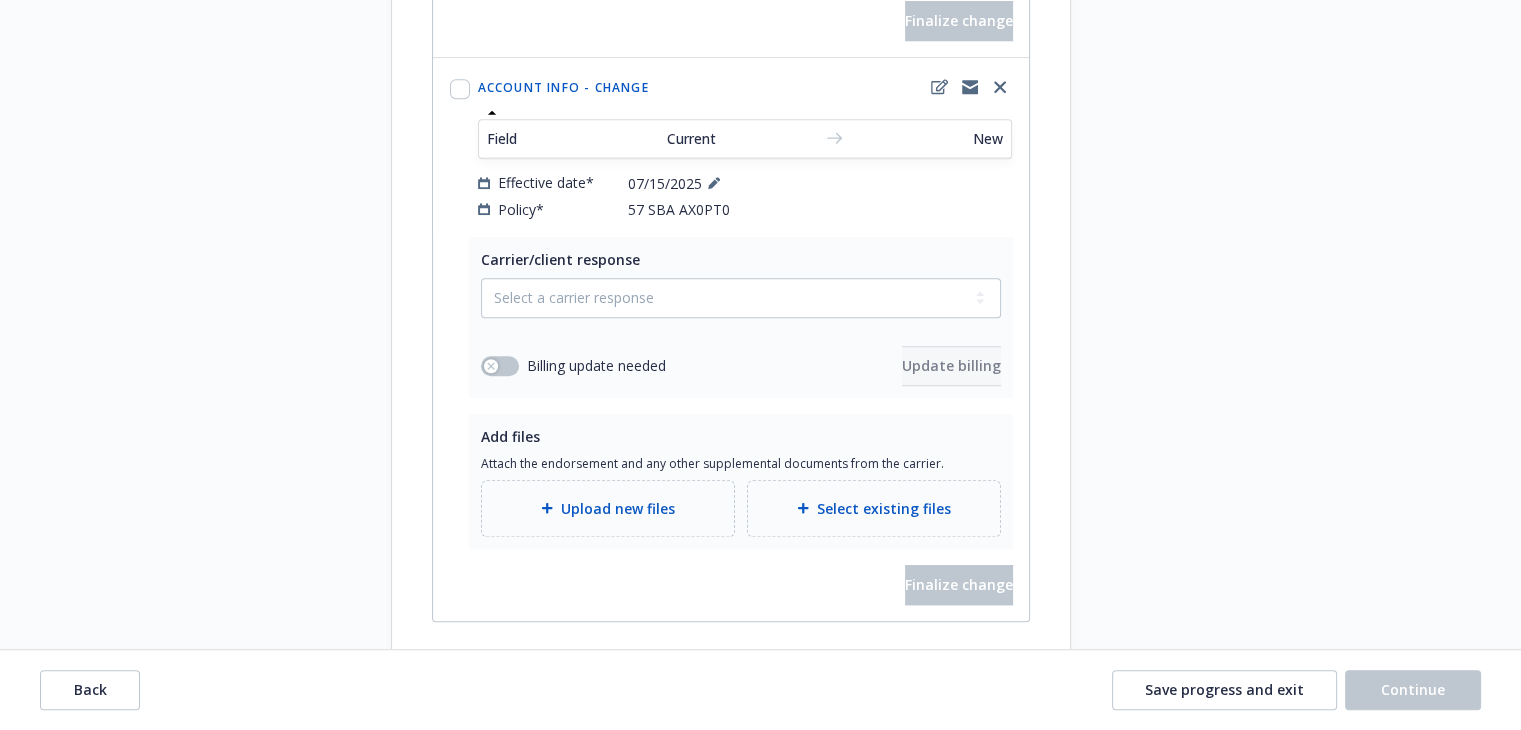 scroll, scrollTop: 1255, scrollLeft: 0, axis: vertical 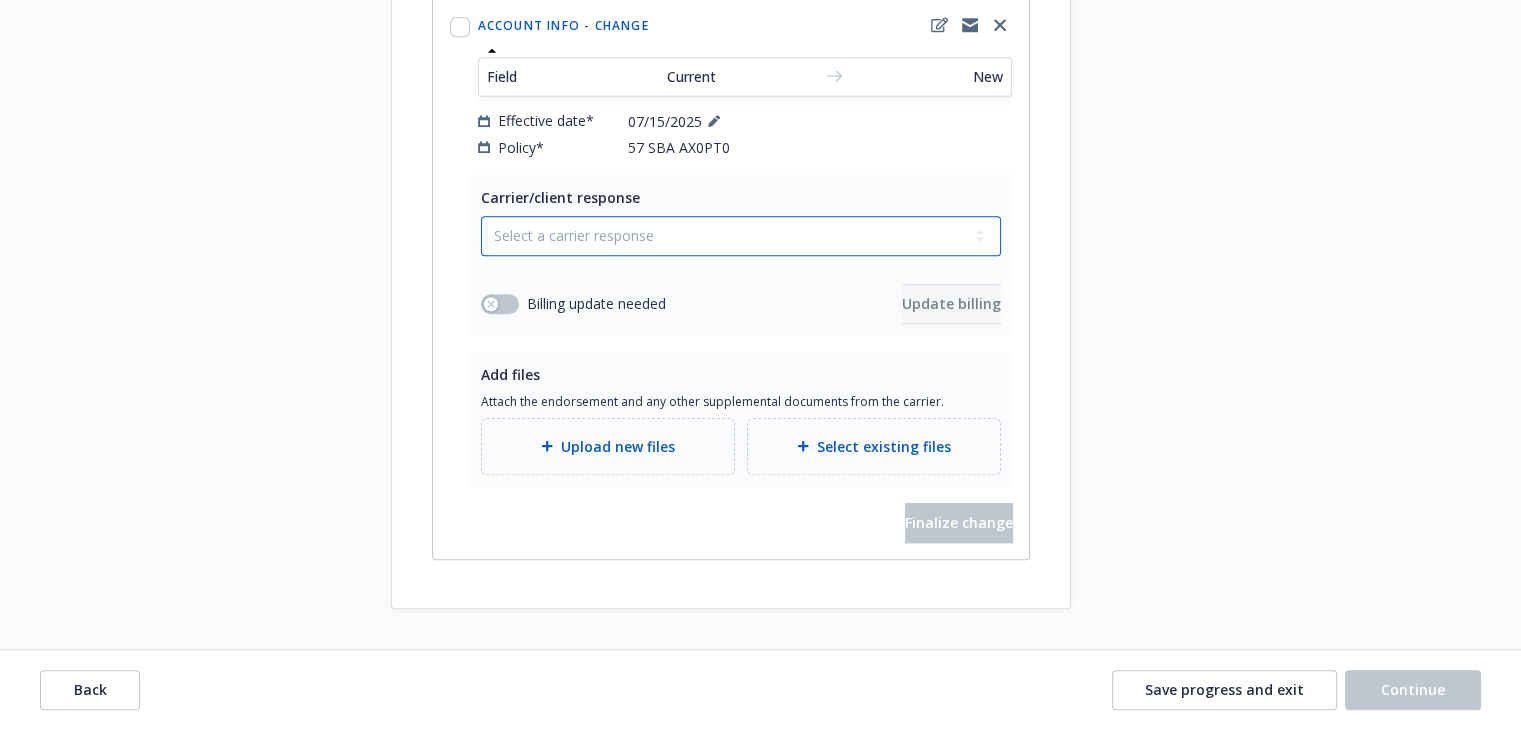 click on "Select a carrier response Accepted Accepted with revision No endorsement needed Declined by carrier Rejected by client" at bounding box center (741, 236) 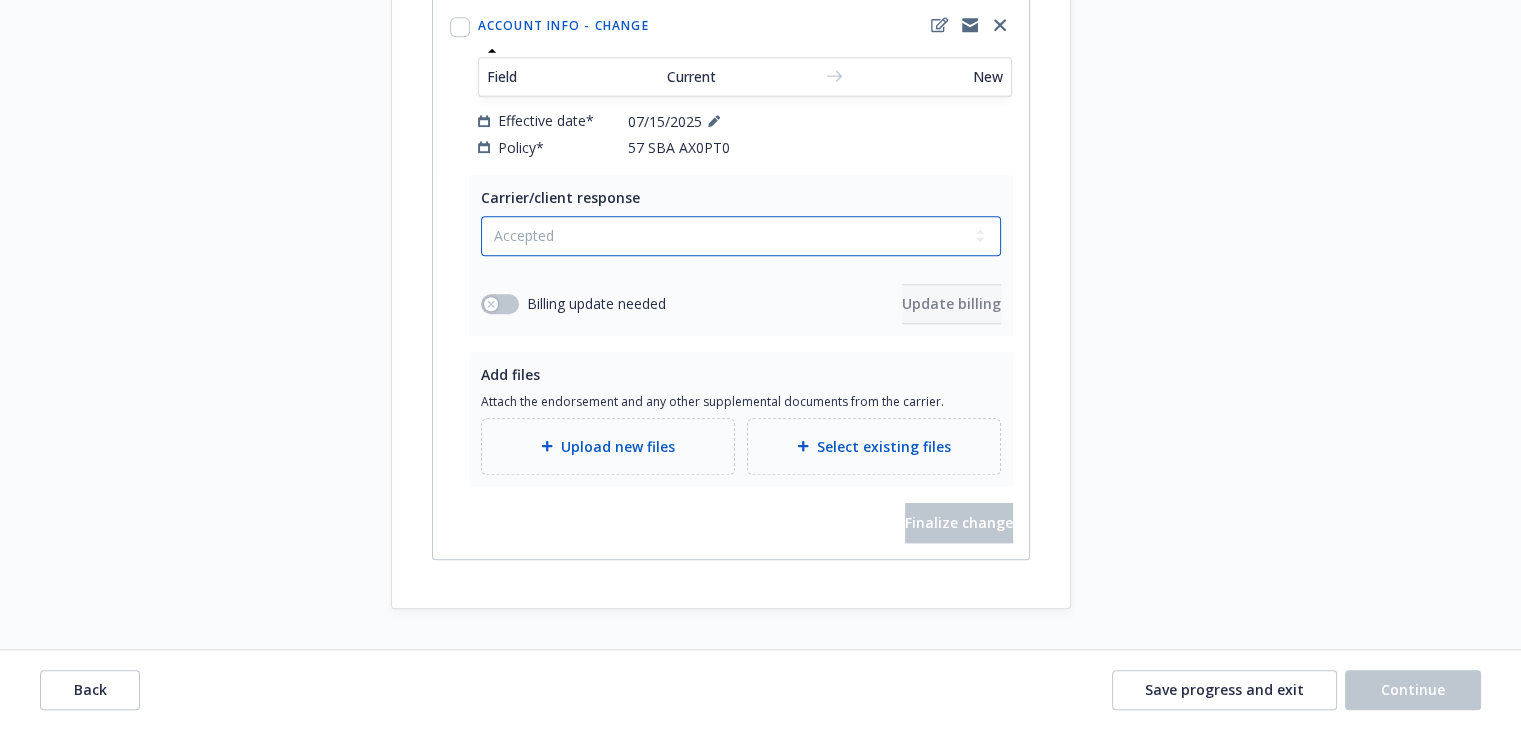 click on "Select a carrier response Accepted Accepted with revision No endorsement needed Declined by carrier Rejected by client" at bounding box center (741, 236) 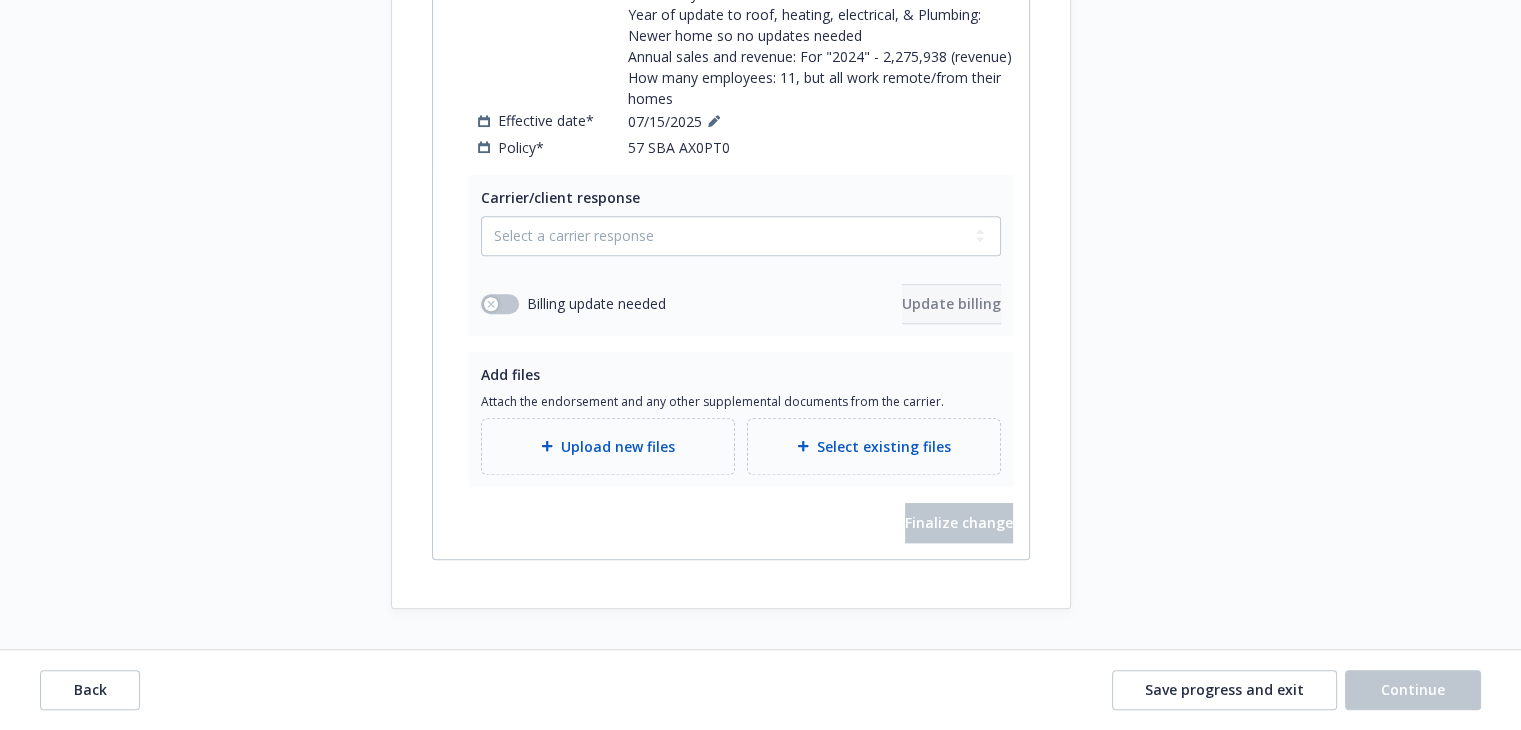 click on "Upload new files" at bounding box center [608, 446] 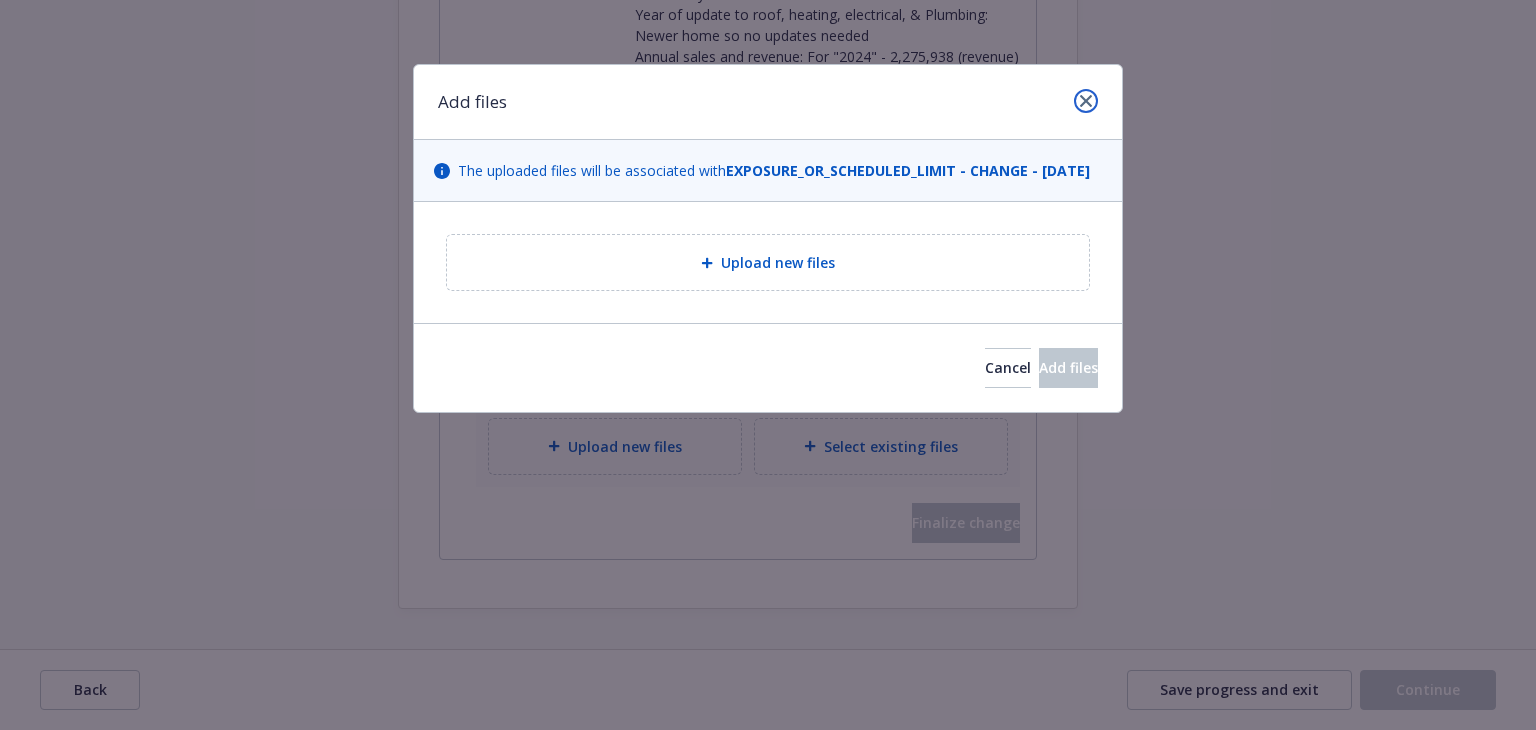 click 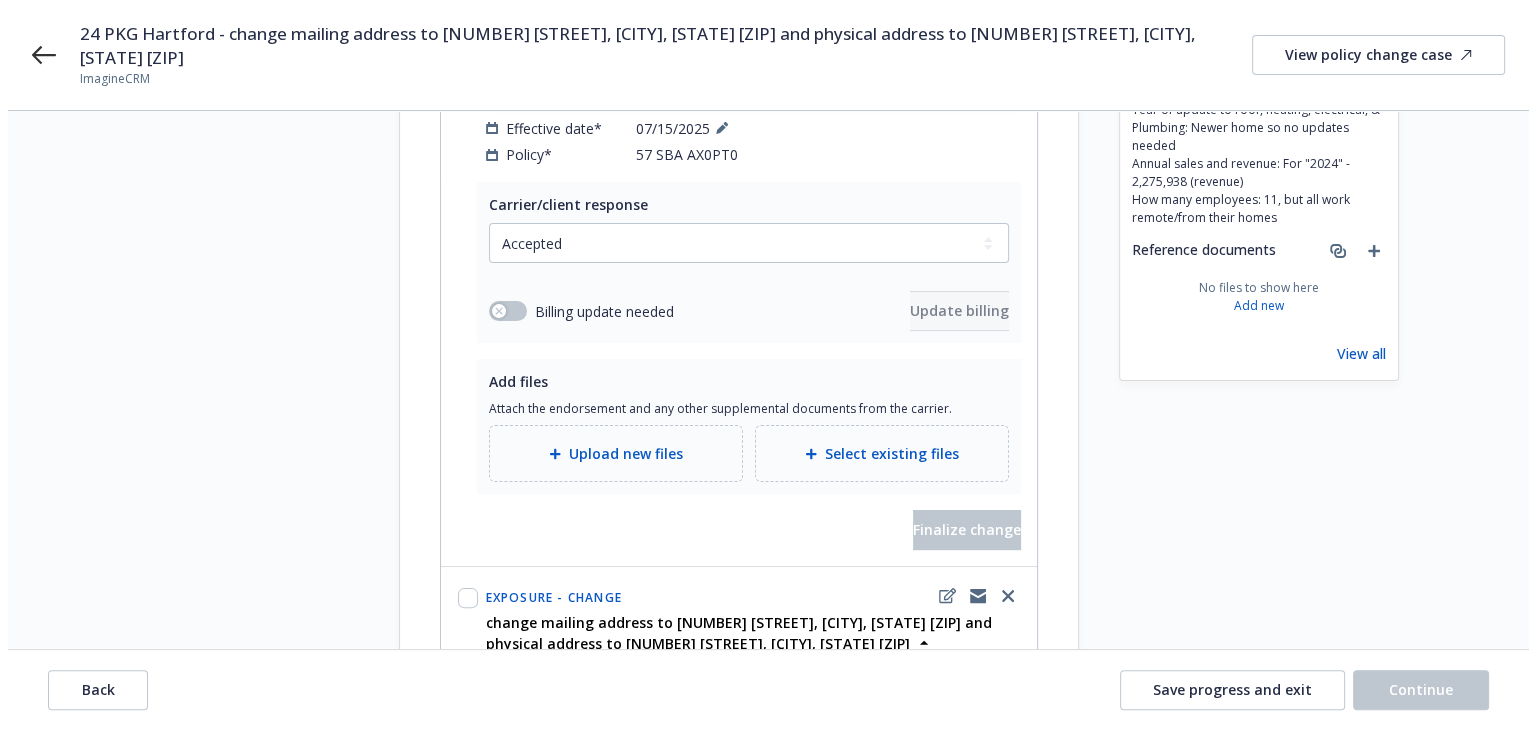 scroll, scrollTop: 400, scrollLeft: 0, axis: vertical 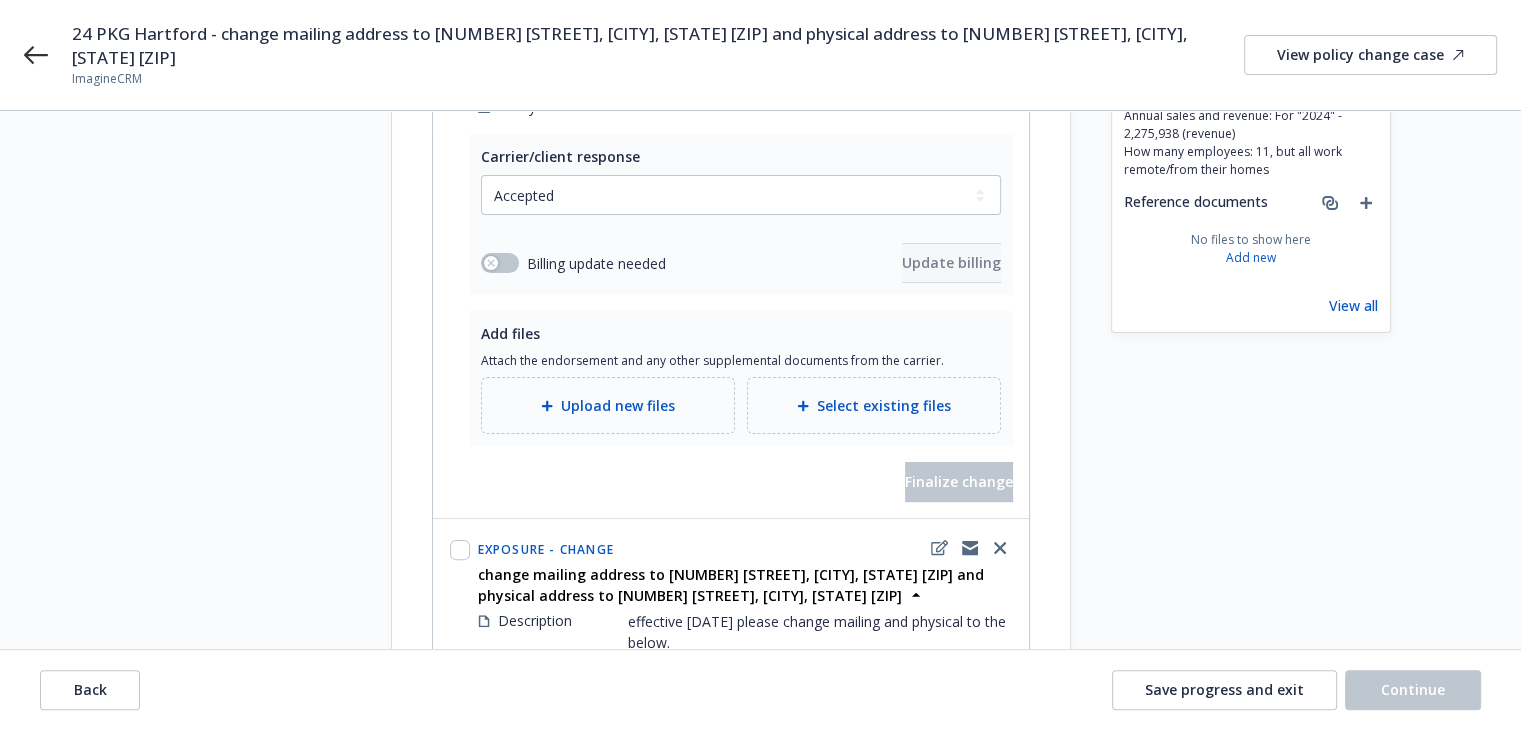 click on "Upload new files" at bounding box center (608, 405) 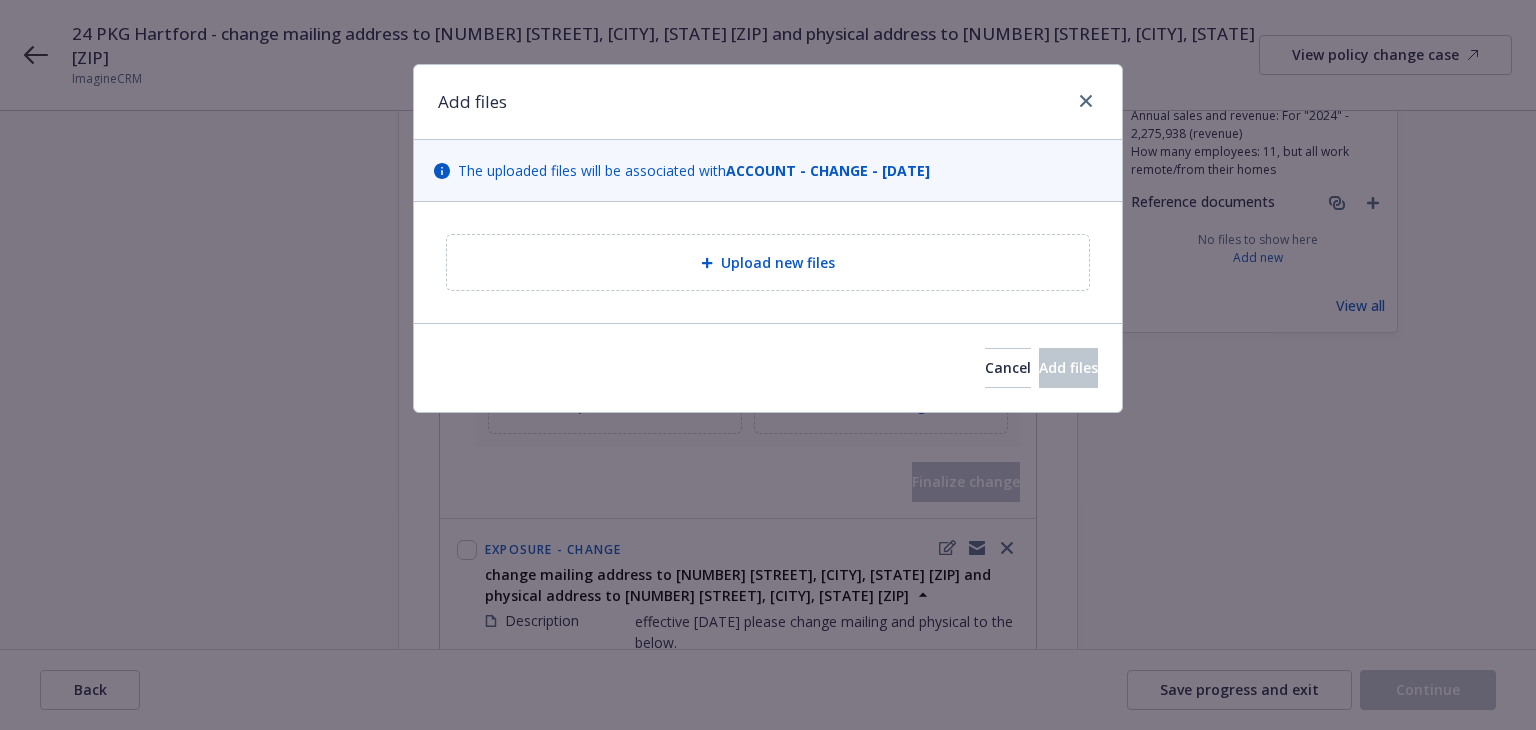 click on "Upload new files" at bounding box center [768, 262] 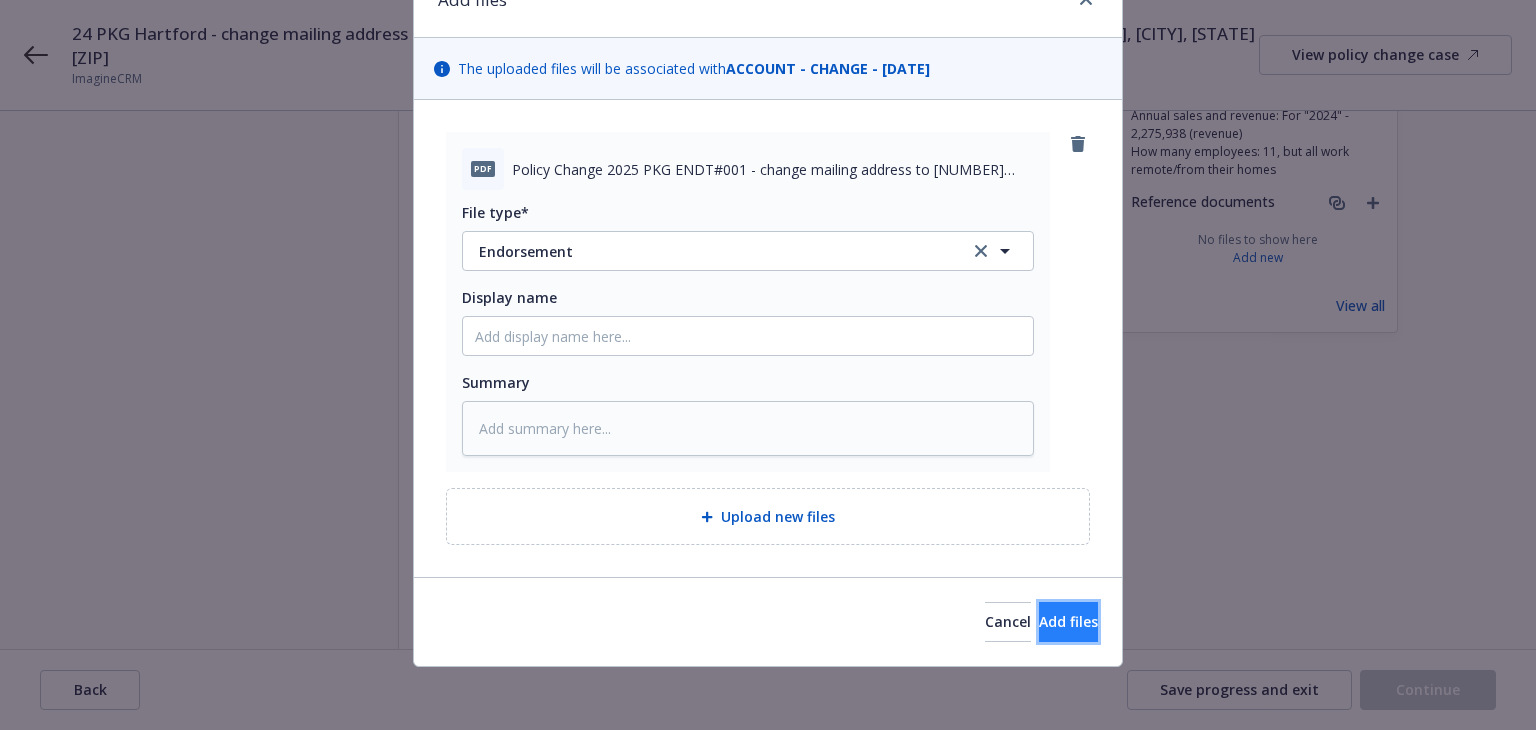 click on "Add files" at bounding box center [1068, 622] 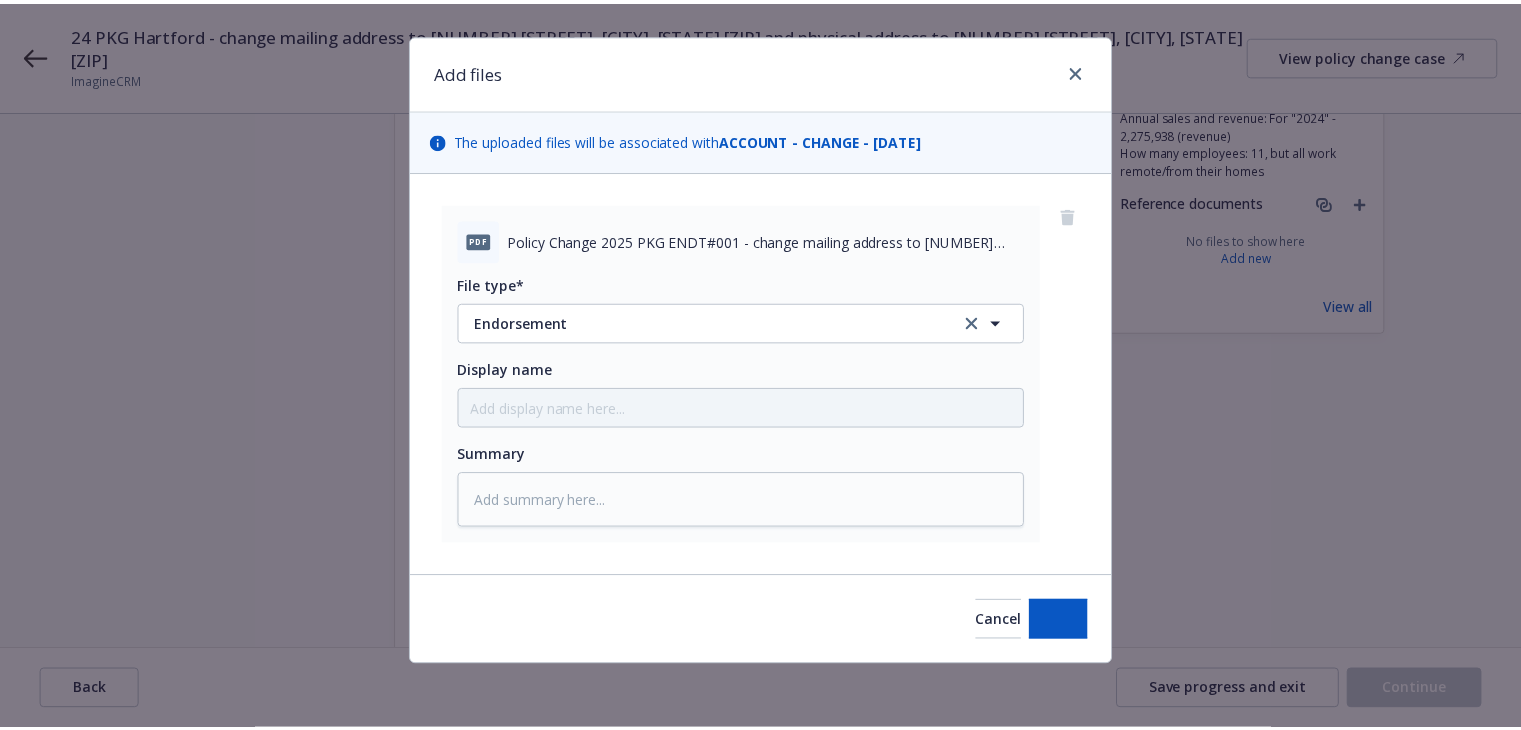scroll, scrollTop: 29, scrollLeft: 0, axis: vertical 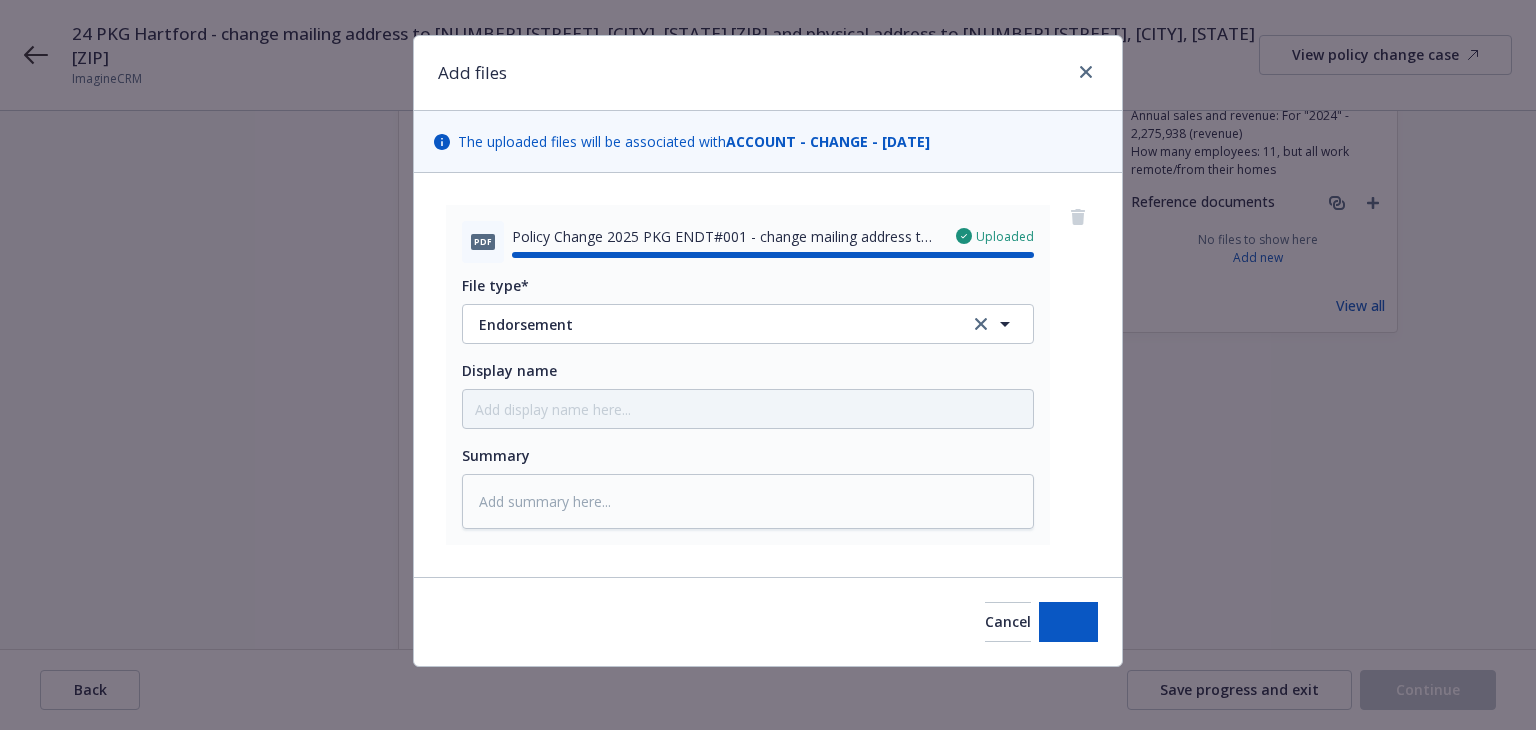 type on "x" 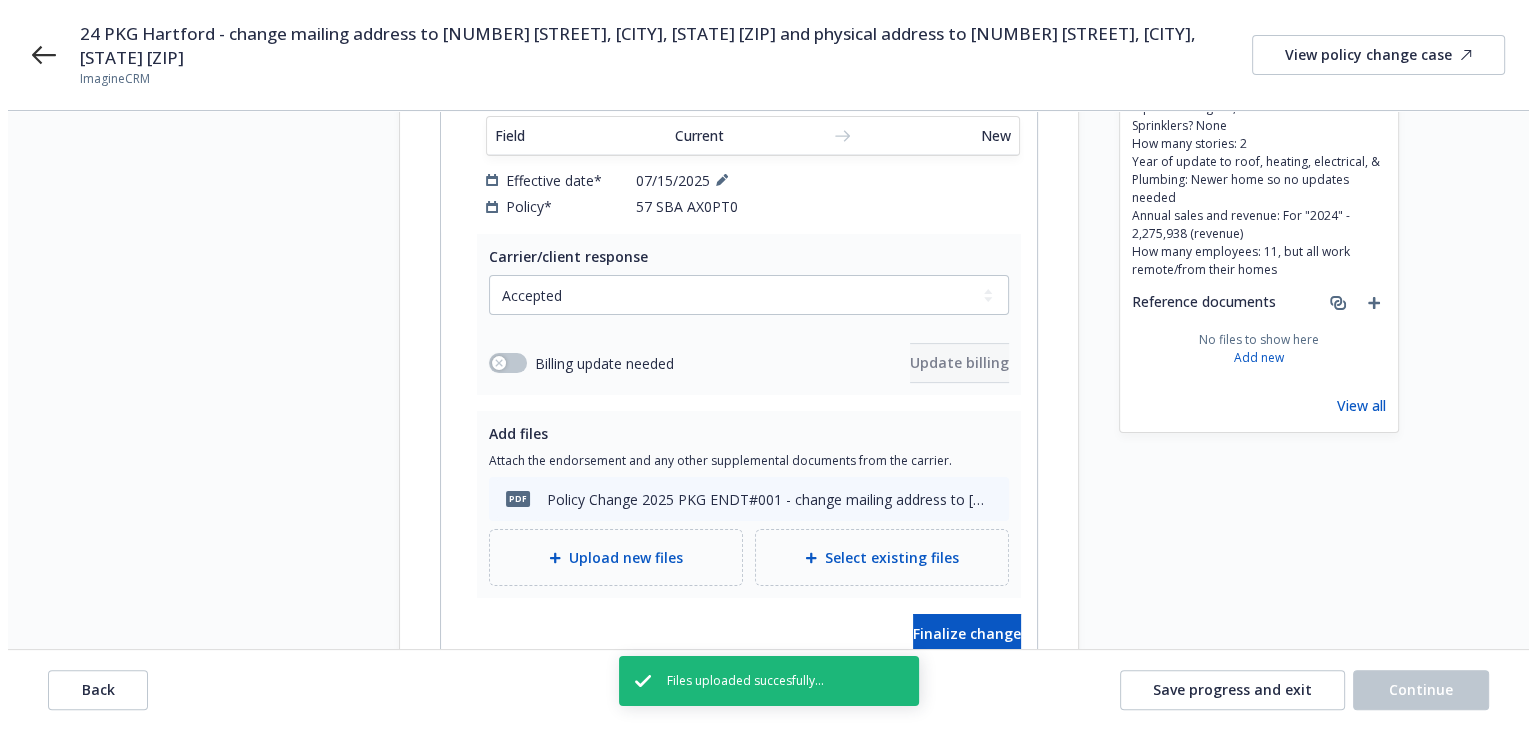 scroll, scrollTop: 600, scrollLeft: 0, axis: vertical 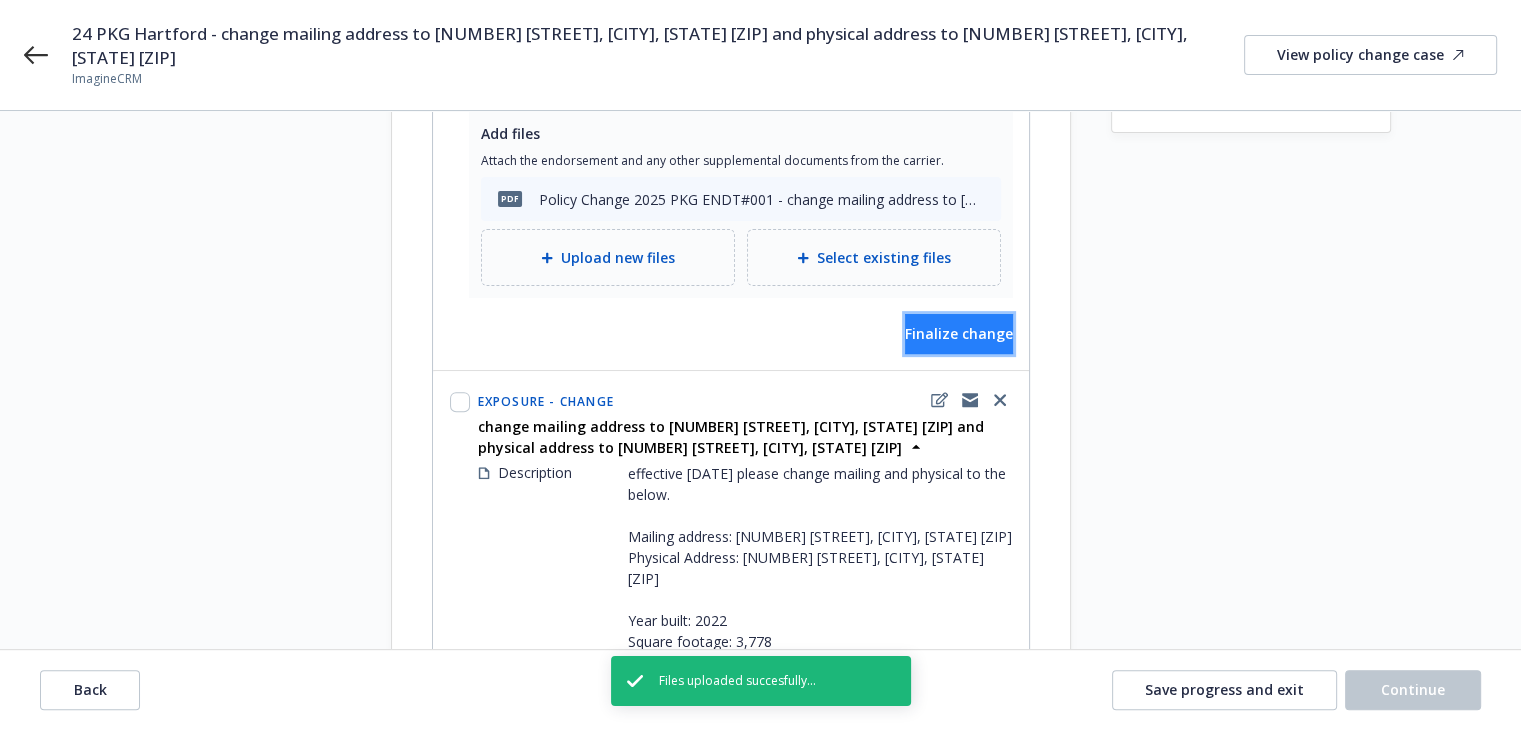 click on "Finalize change" at bounding box center [959, 333] 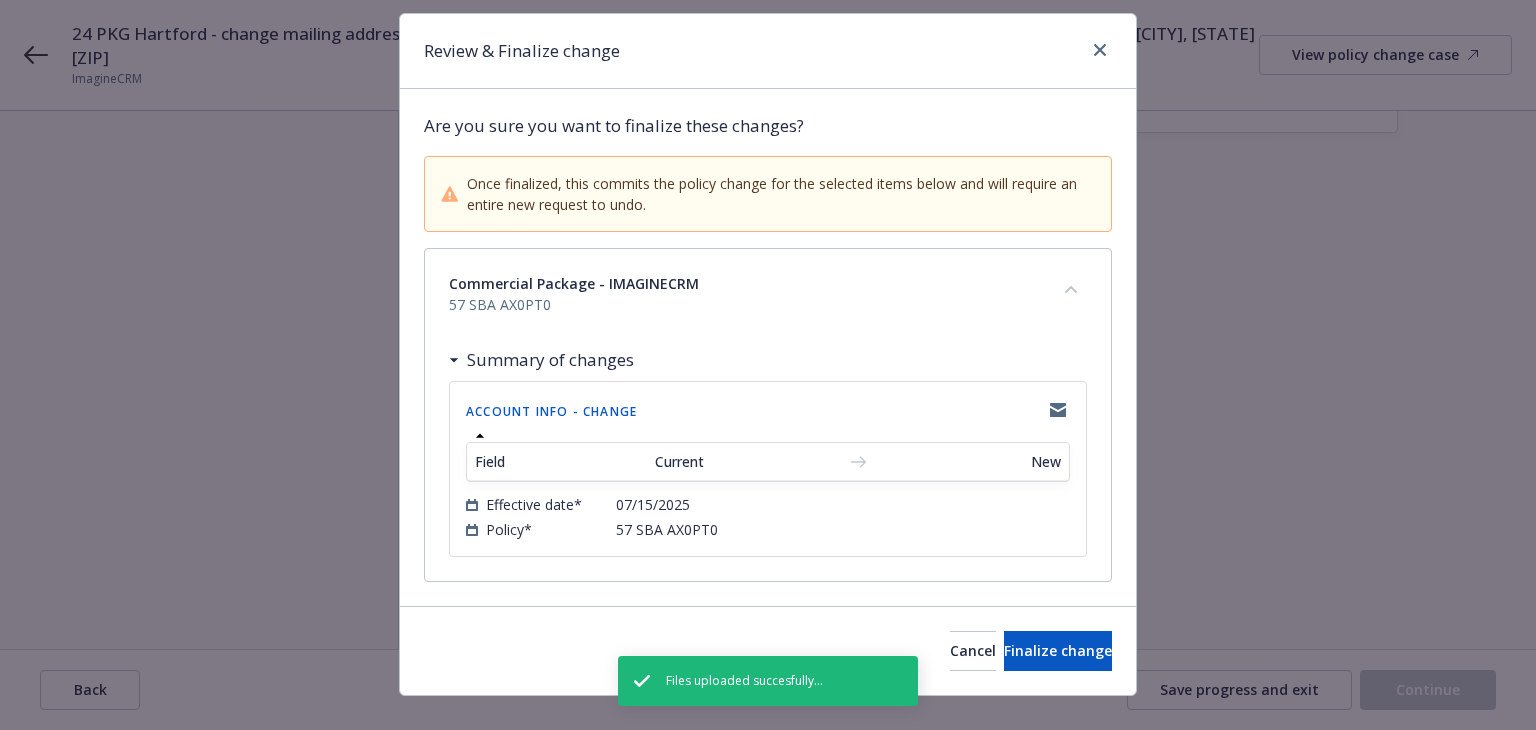scroll, scrollTop: 79, scrollLeft: 0, axis: vertical 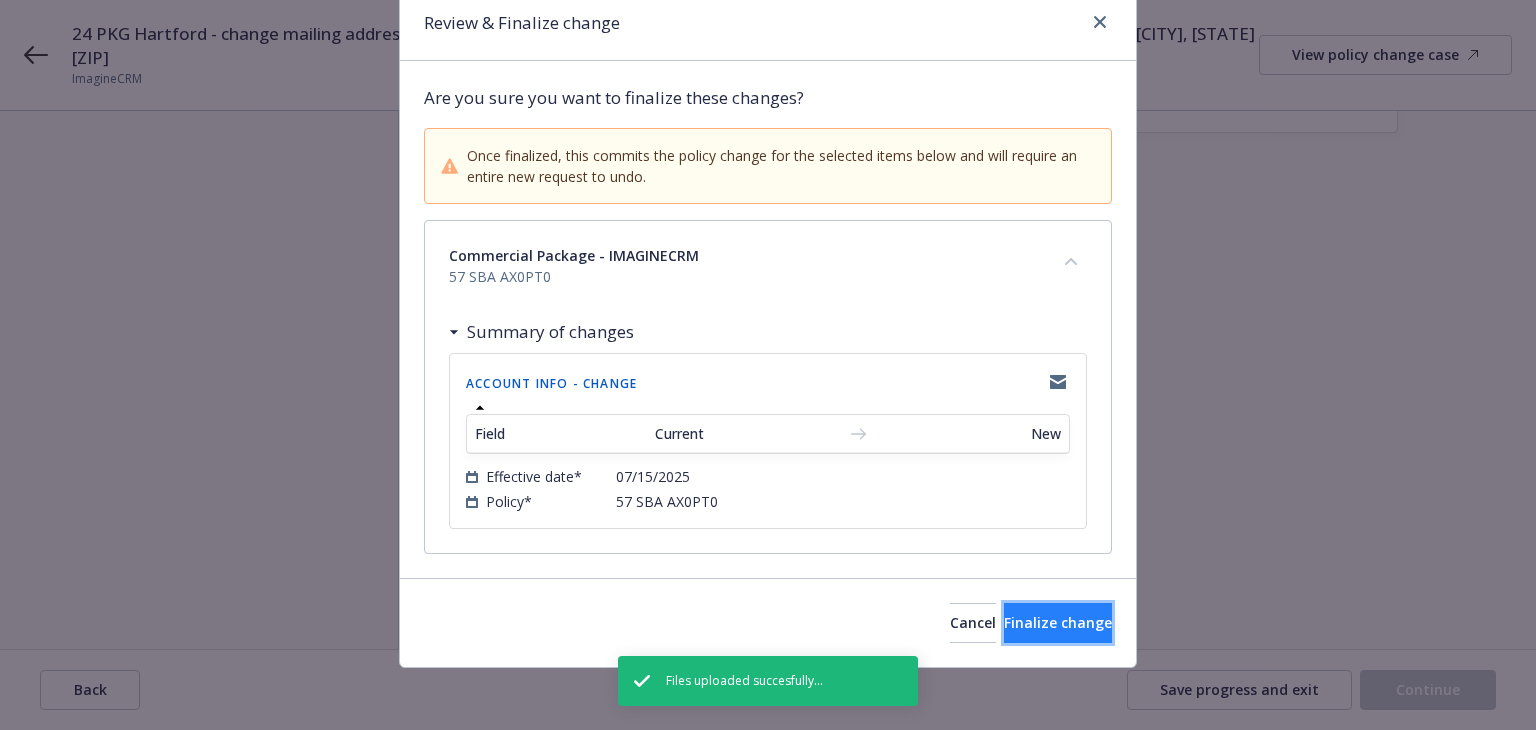 click on "Finalize change" at bounding box center [1058, 623] 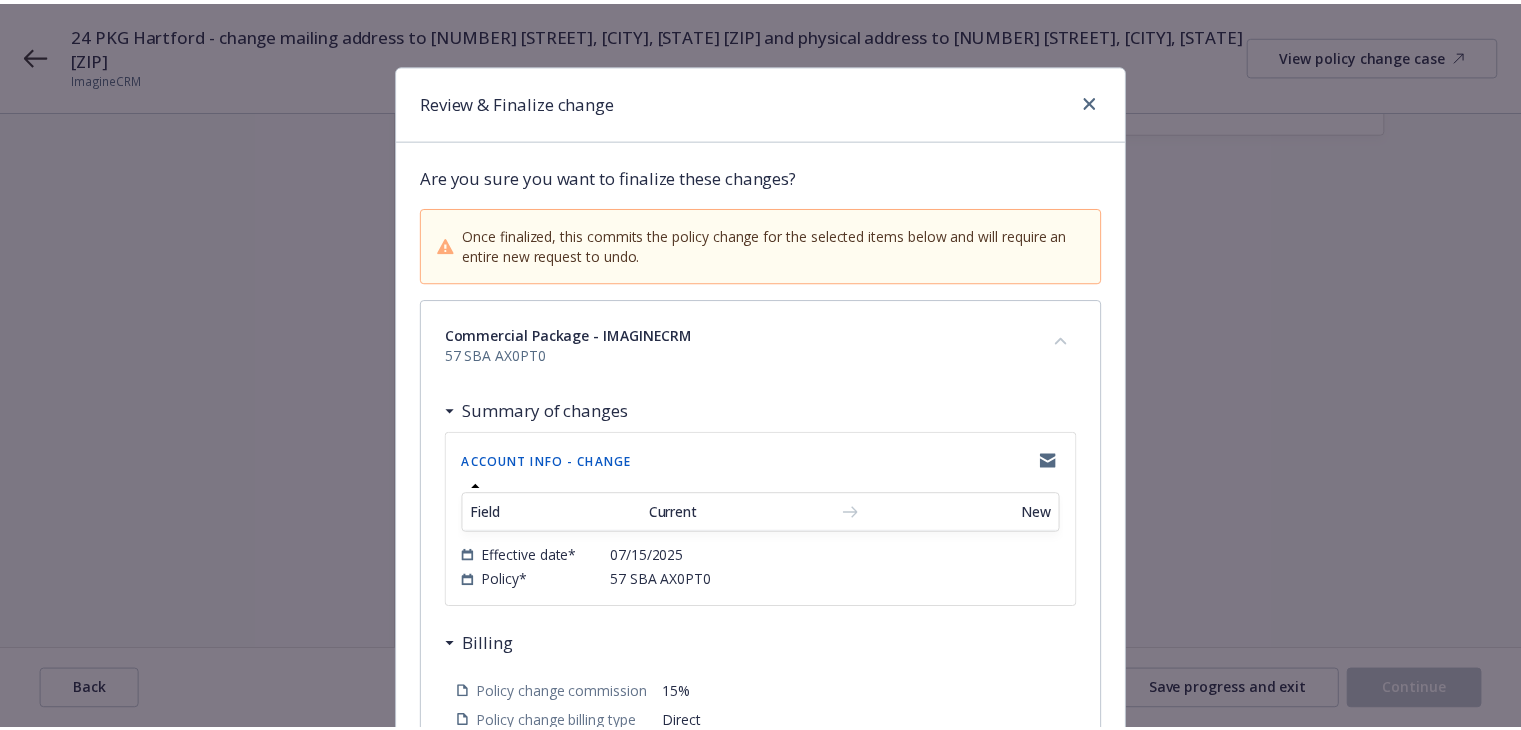 scroll, scrollTop: 0, scrollLeft: 0, axis: both 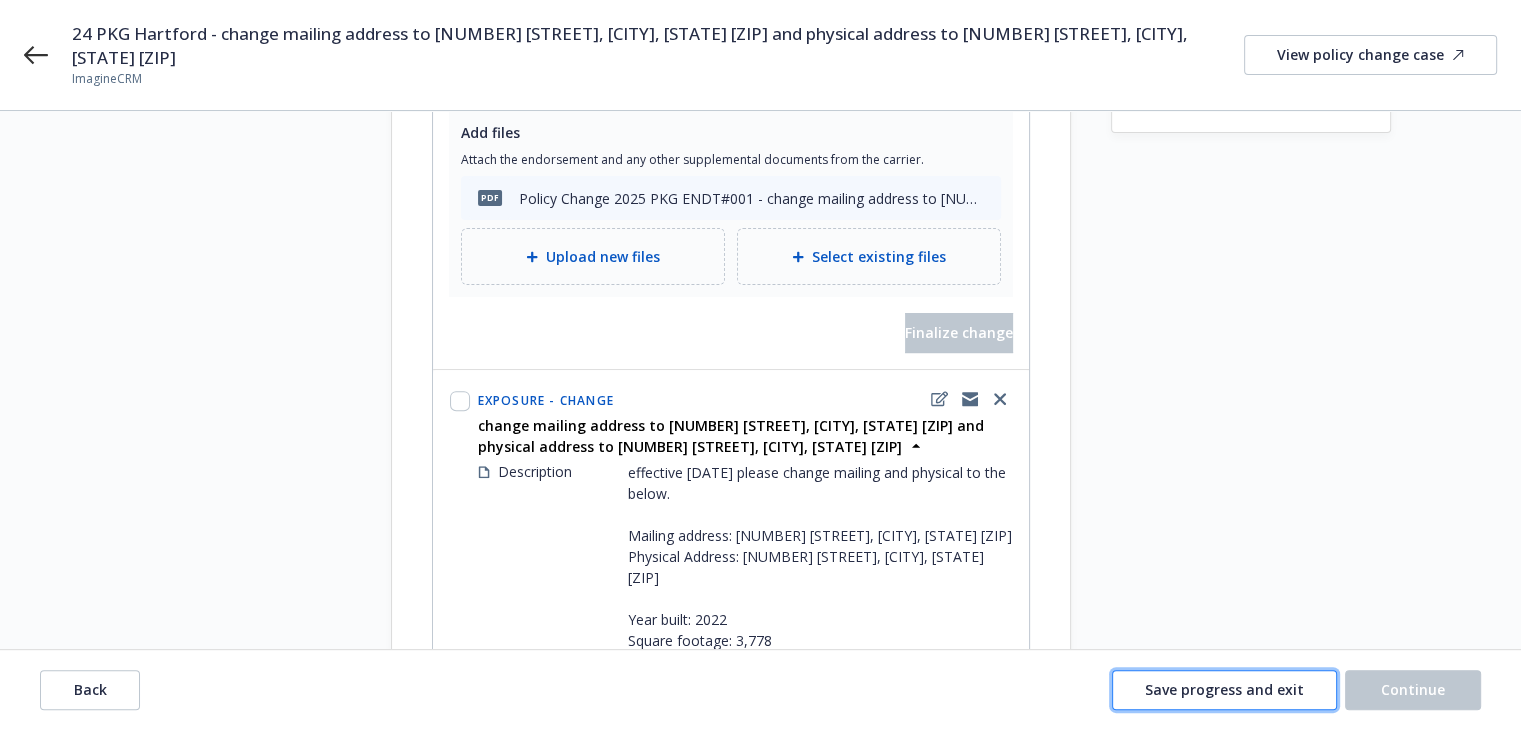 click on "Save progress and exit" at bounding box center [1224, 689] 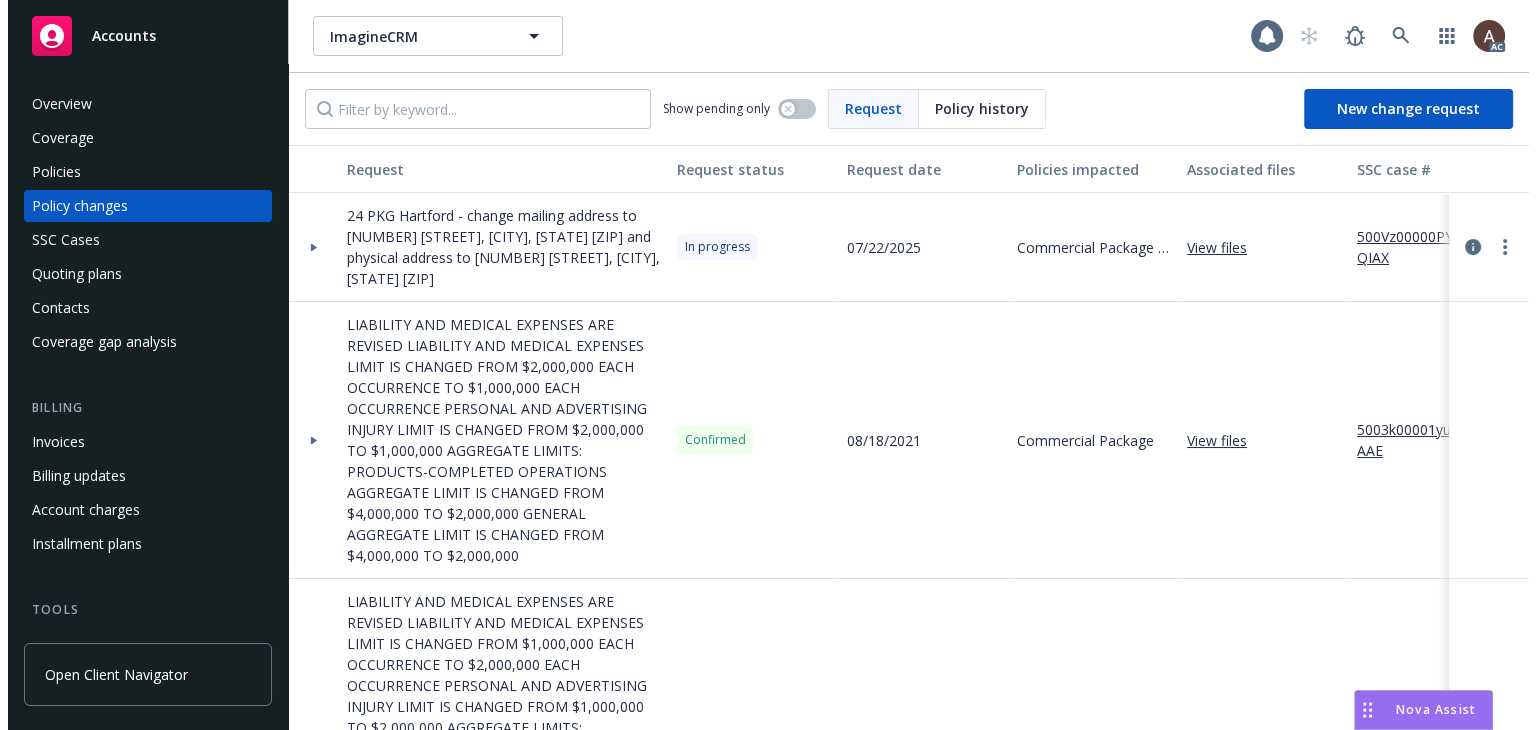 scroll, scrollTop: 0, scrollLeft: 0, axis: both 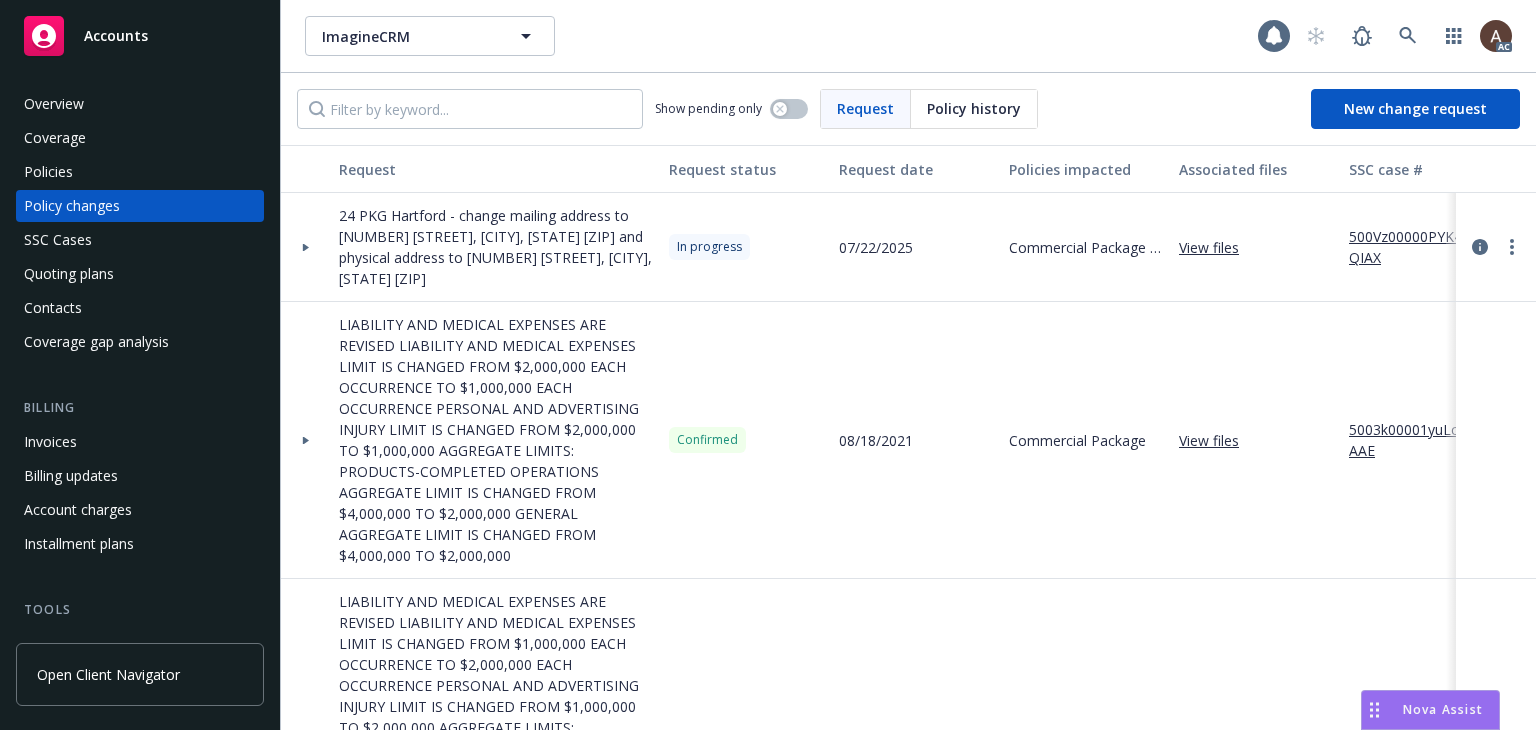 click 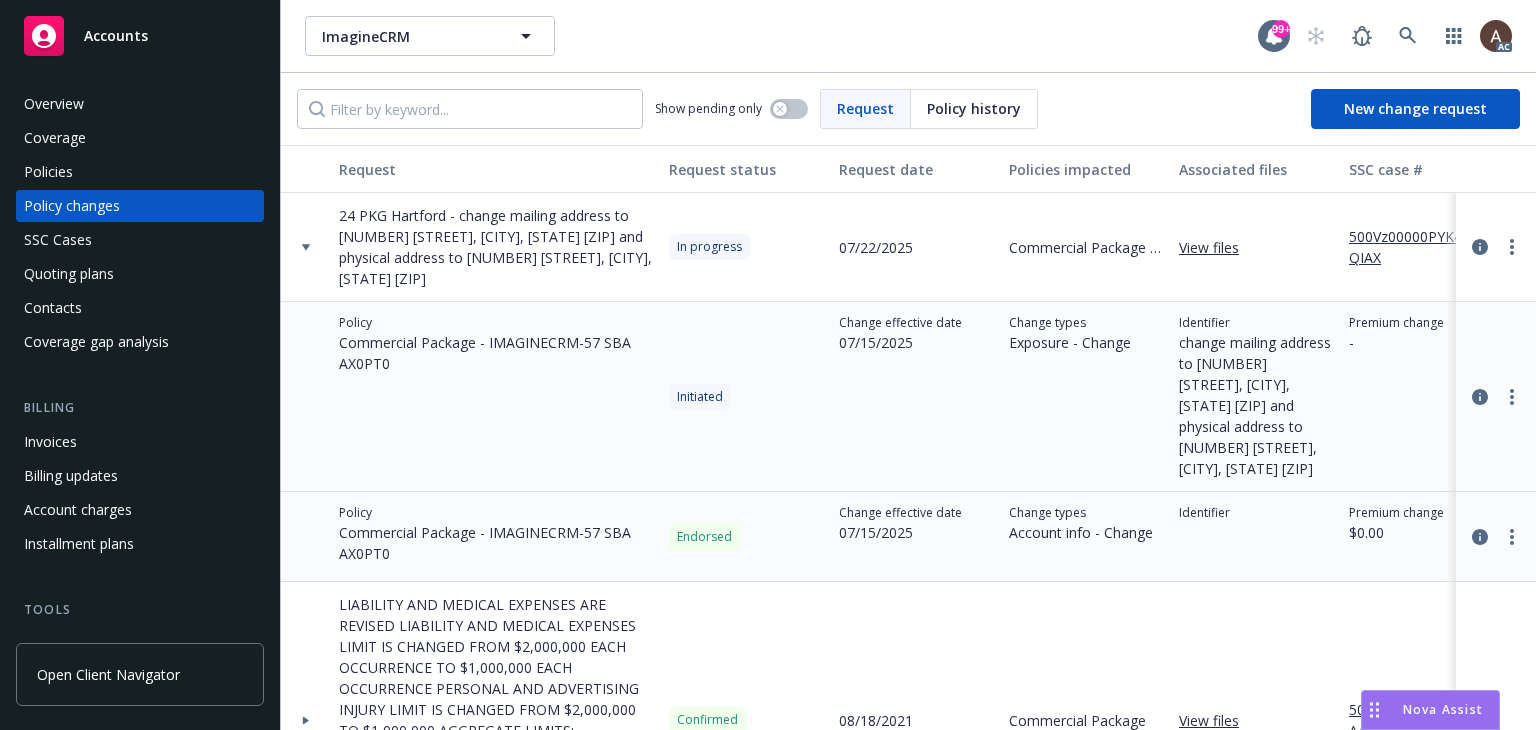 click on "Policies" at bounding box center [140, 172] 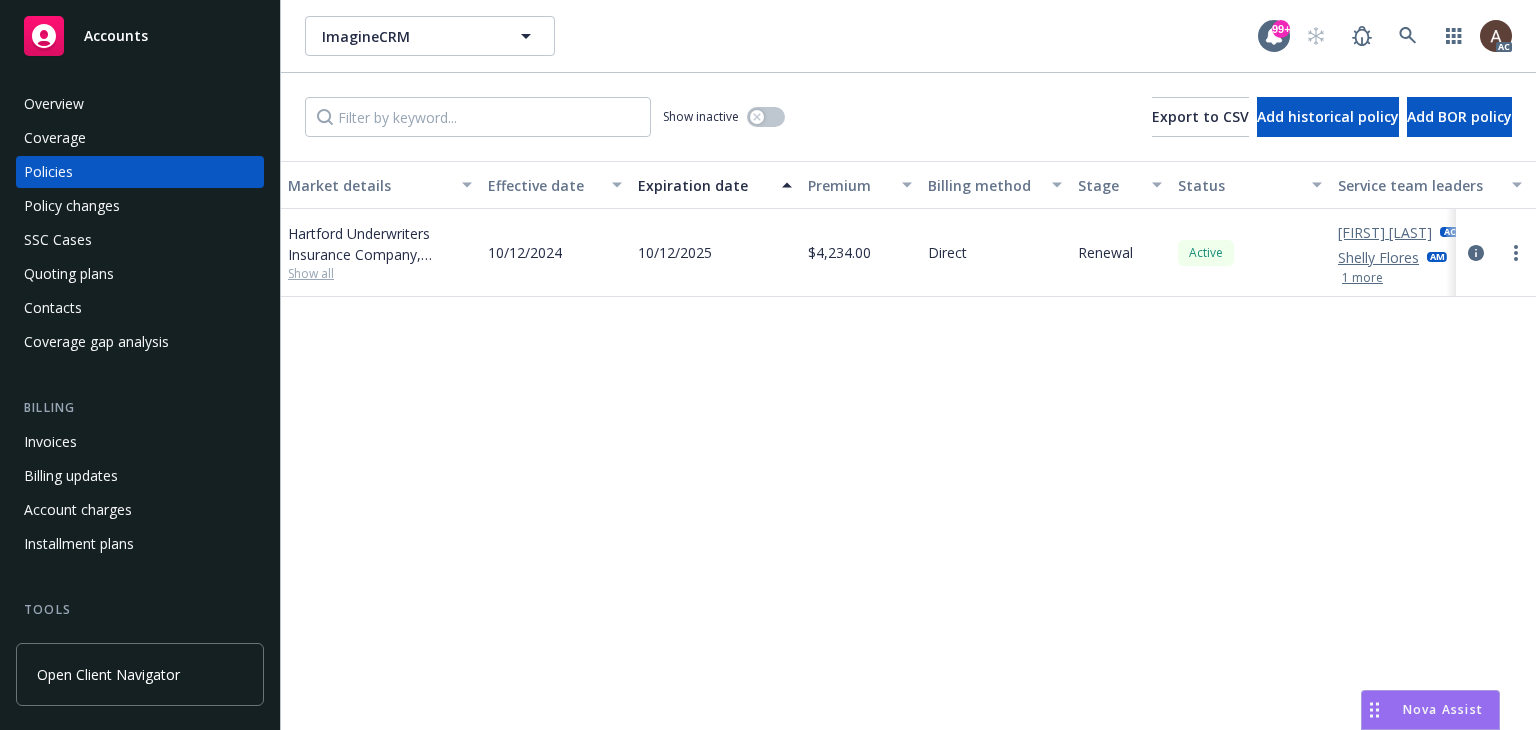 scroll, scrollTop: 0, scrollLeft: 612, axis: horizontal 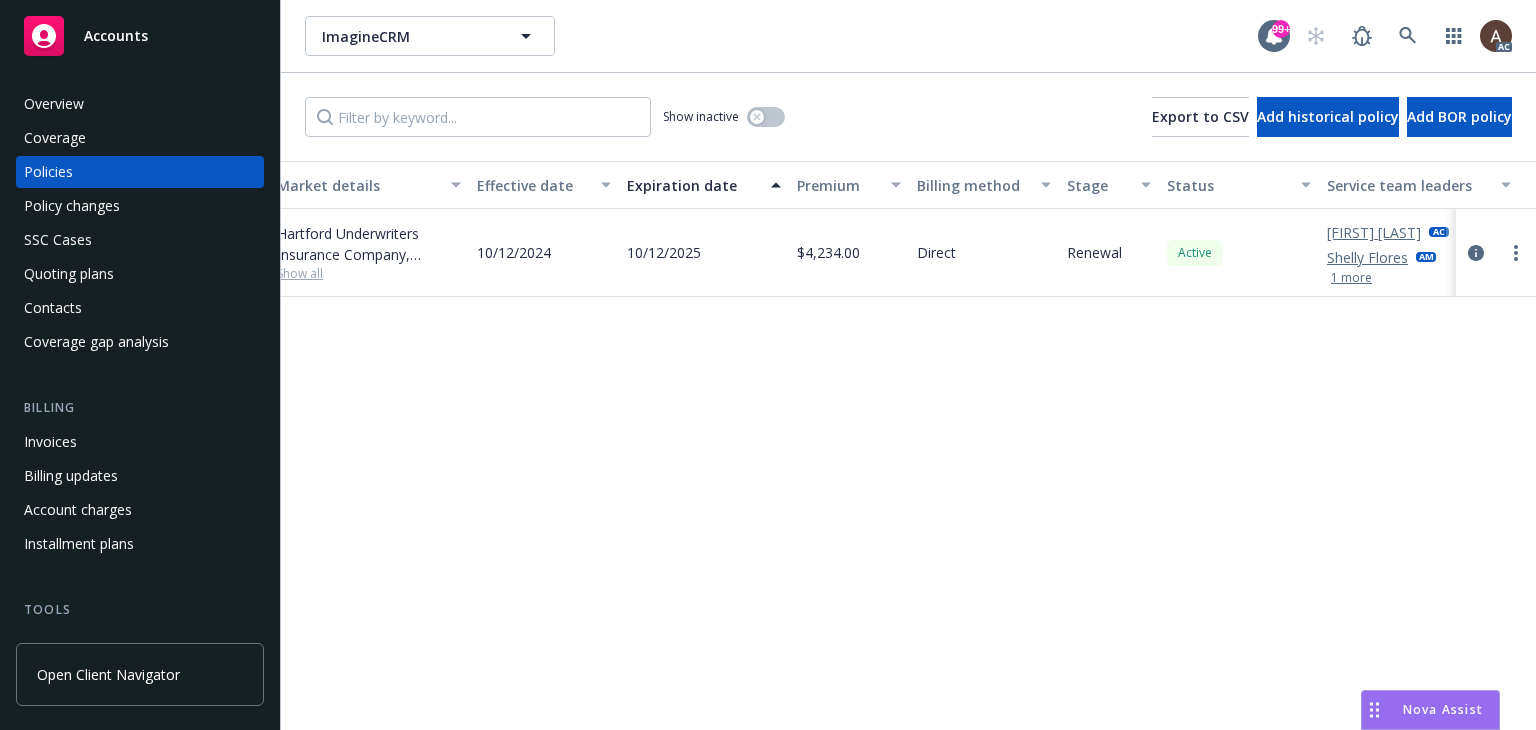 click on "Policy changes" at bounding box center (140, 206) 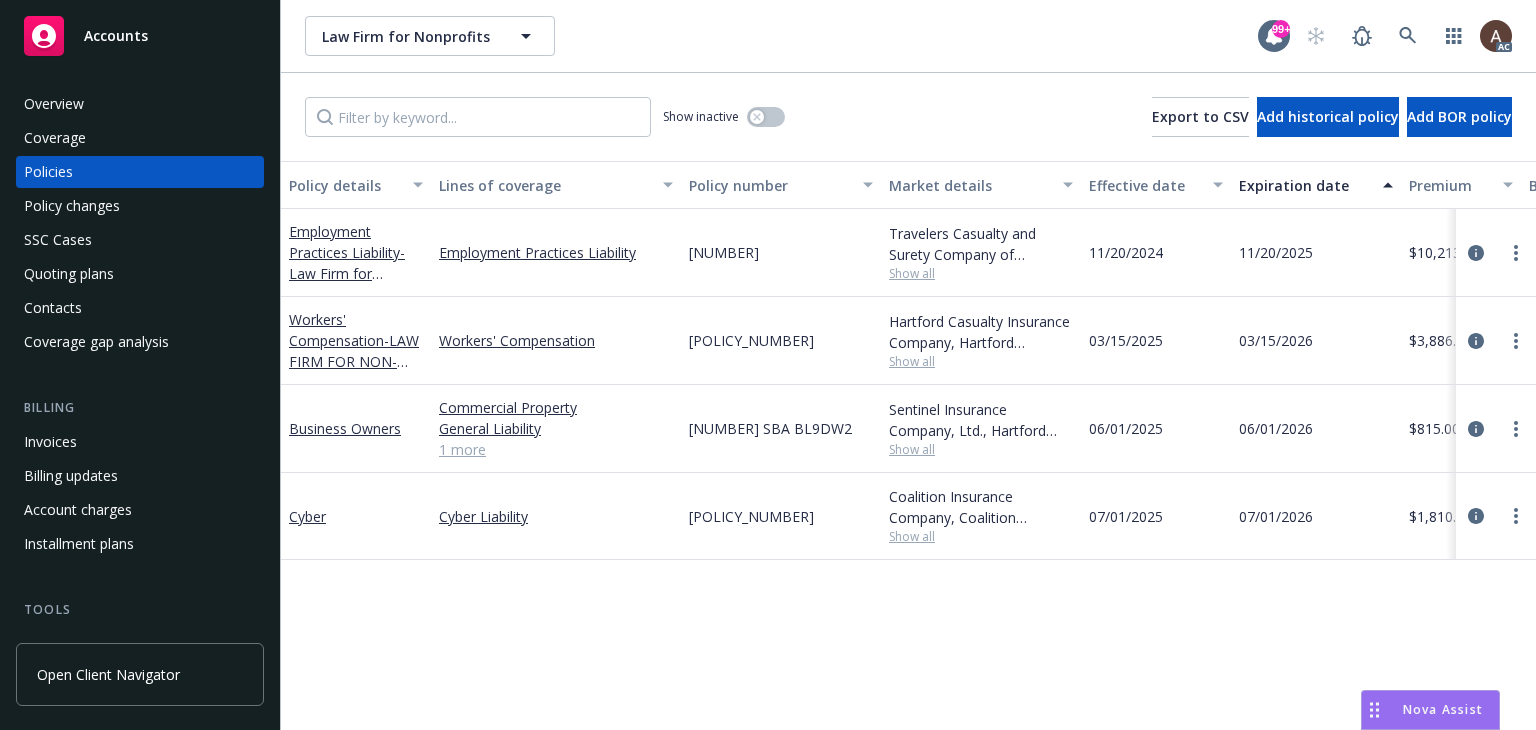 scroll, scrollTop: 0, scrollLeft: 0, axis: both 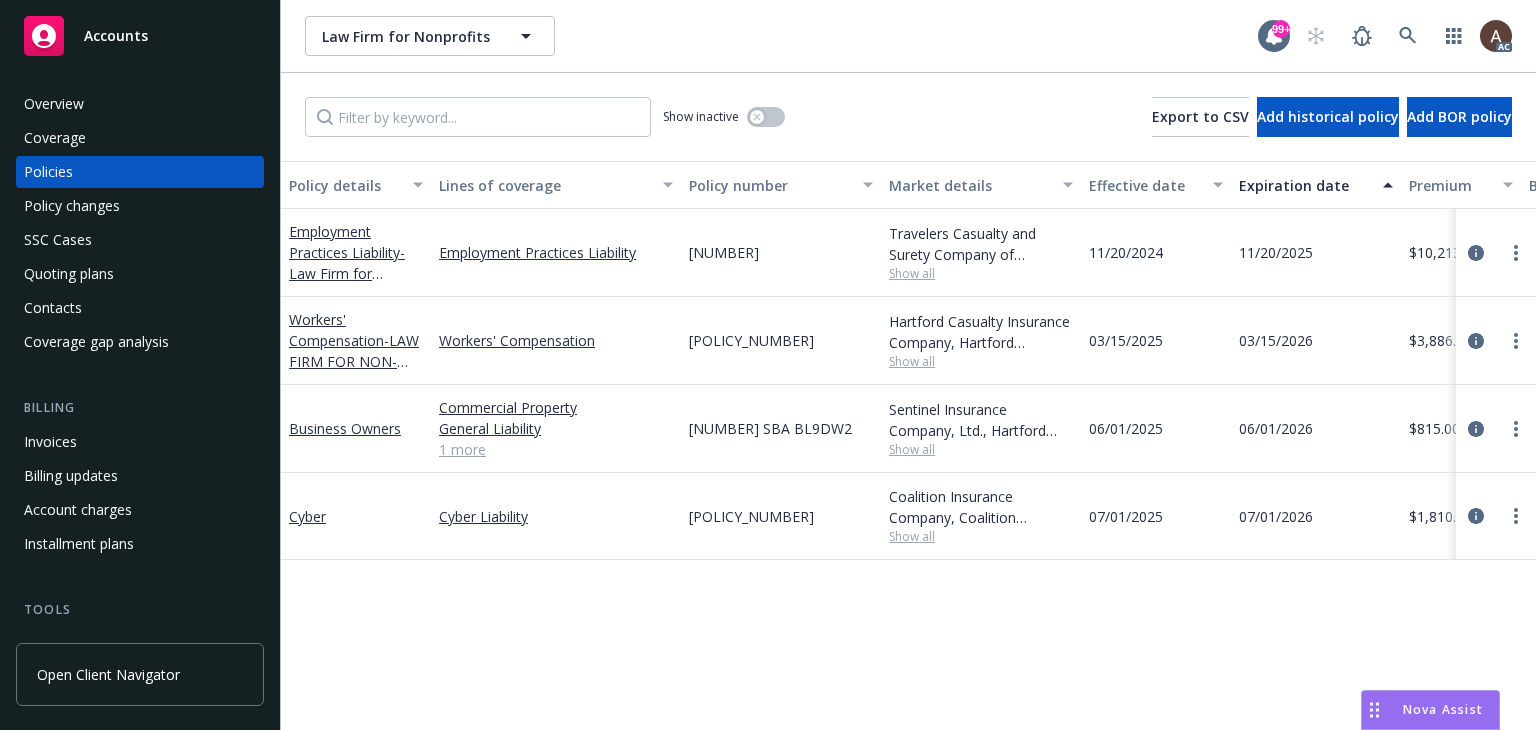 click on "Policy changes" at bounding box center [140, 206] 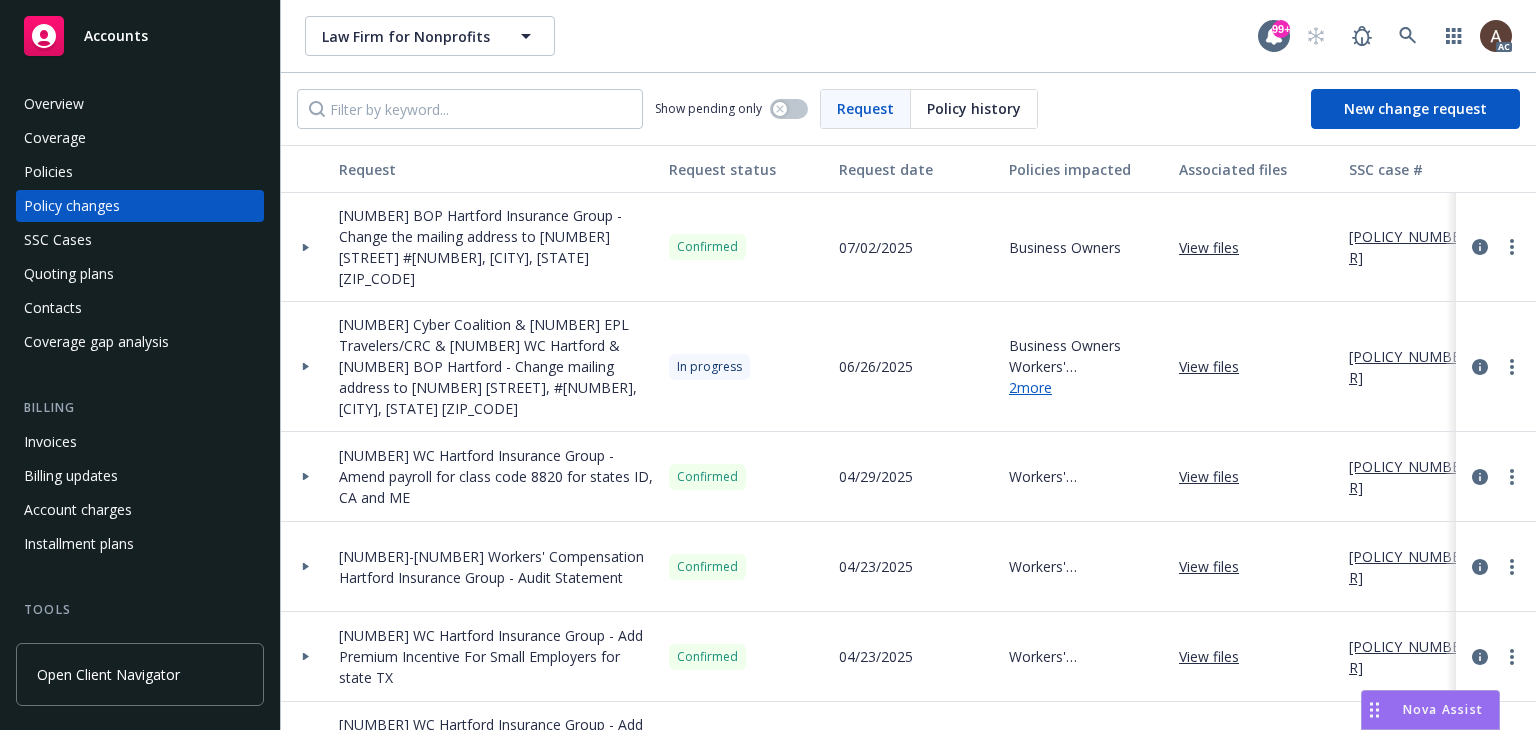 click at bounding box center [306, 367] 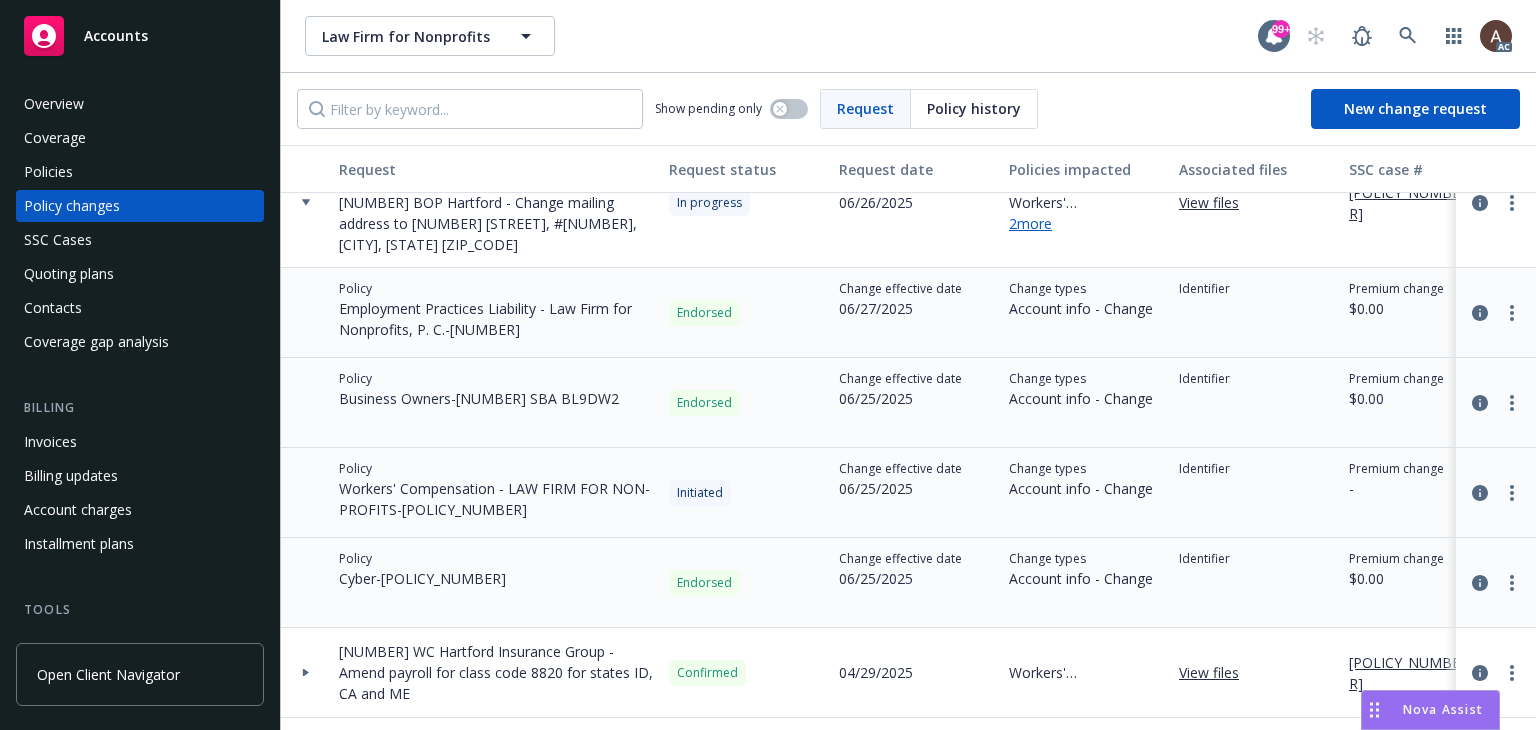 scroll, scrollTop: 200, scrollLeft: 0, axis: vertical 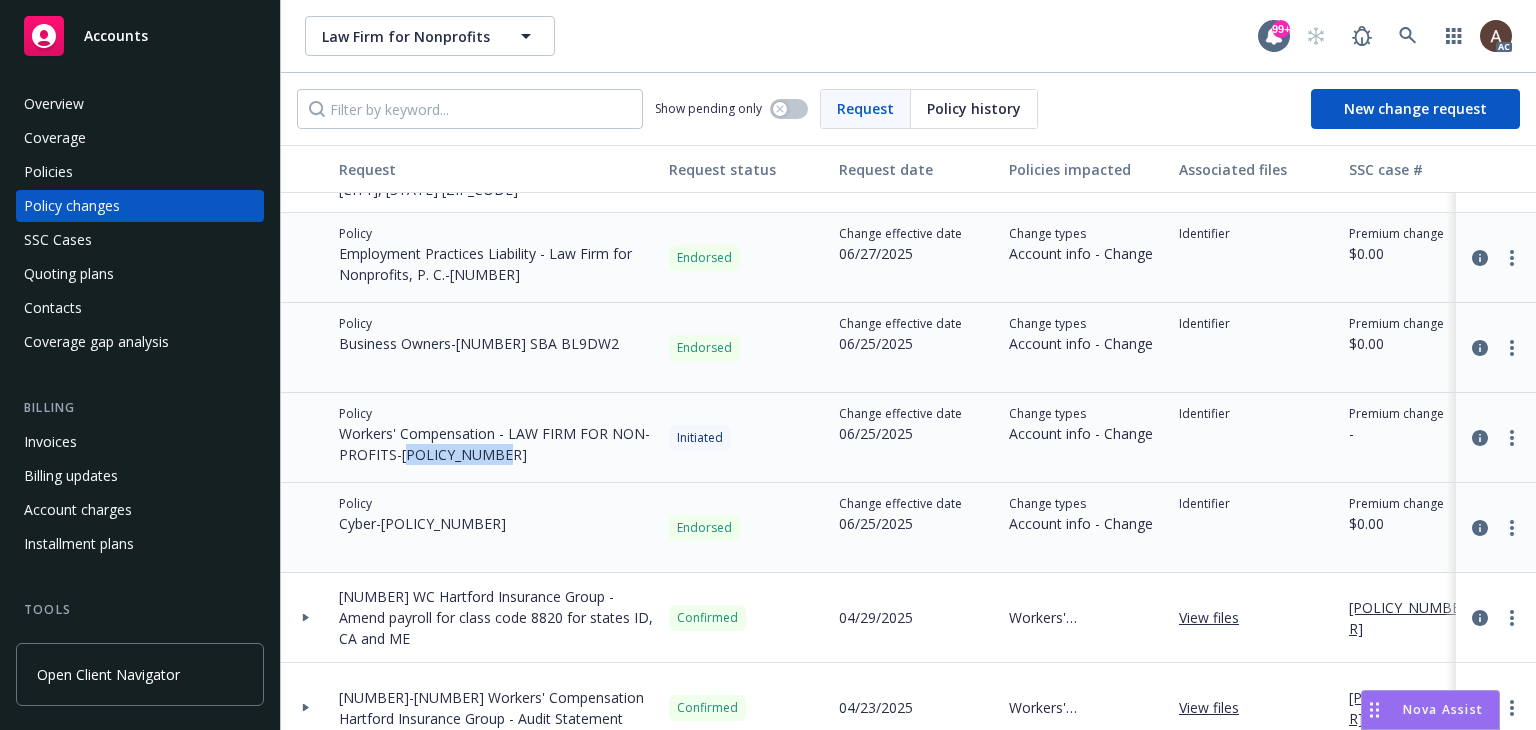 drag, startPoint x: 409, startPoint y: 439, endPoint x: 504, endPoint y: 439, distance: 95 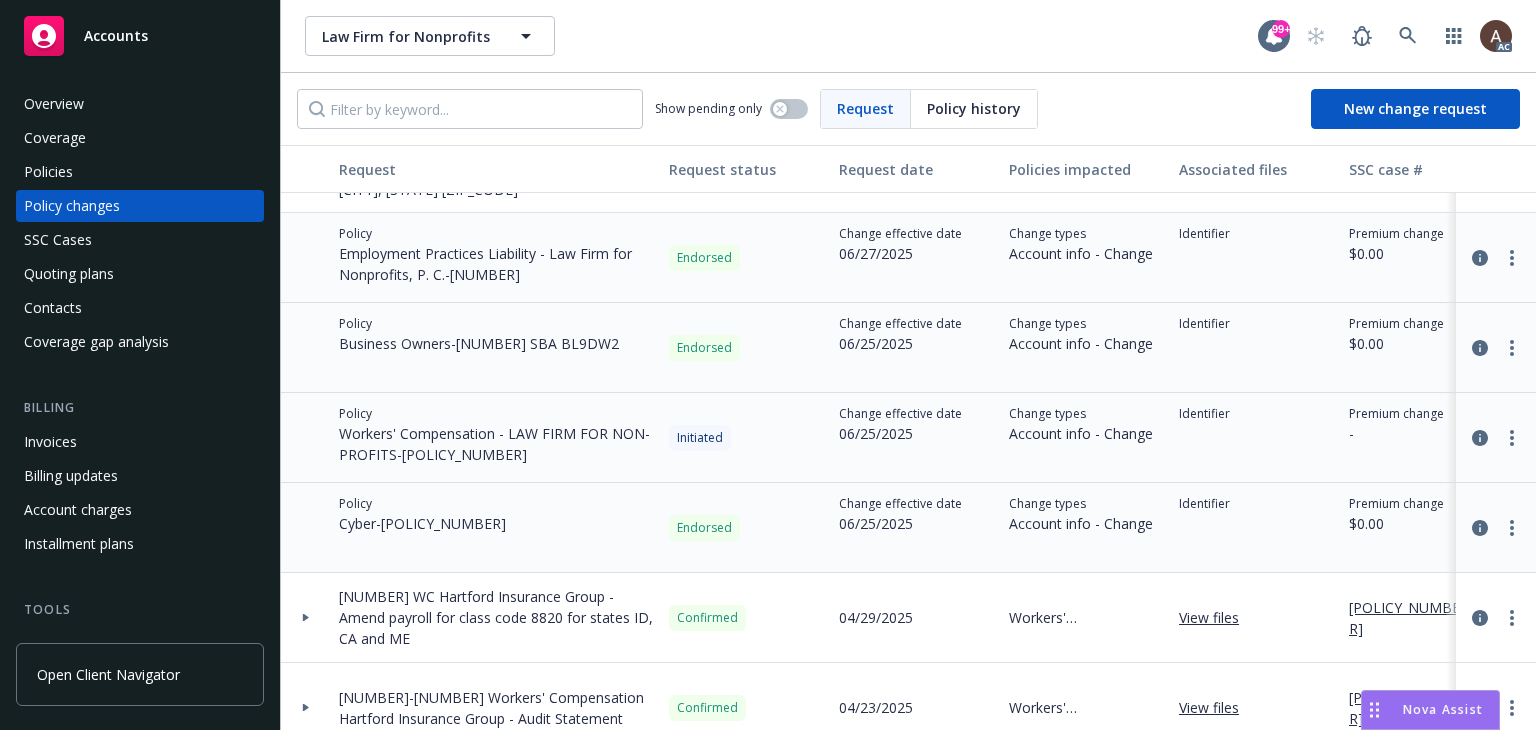 click on "Workers' Compensation - LAW FIRM FOR NON-PROFITS  -  57 WBC AC8L98" at bounding box center (496, 444) 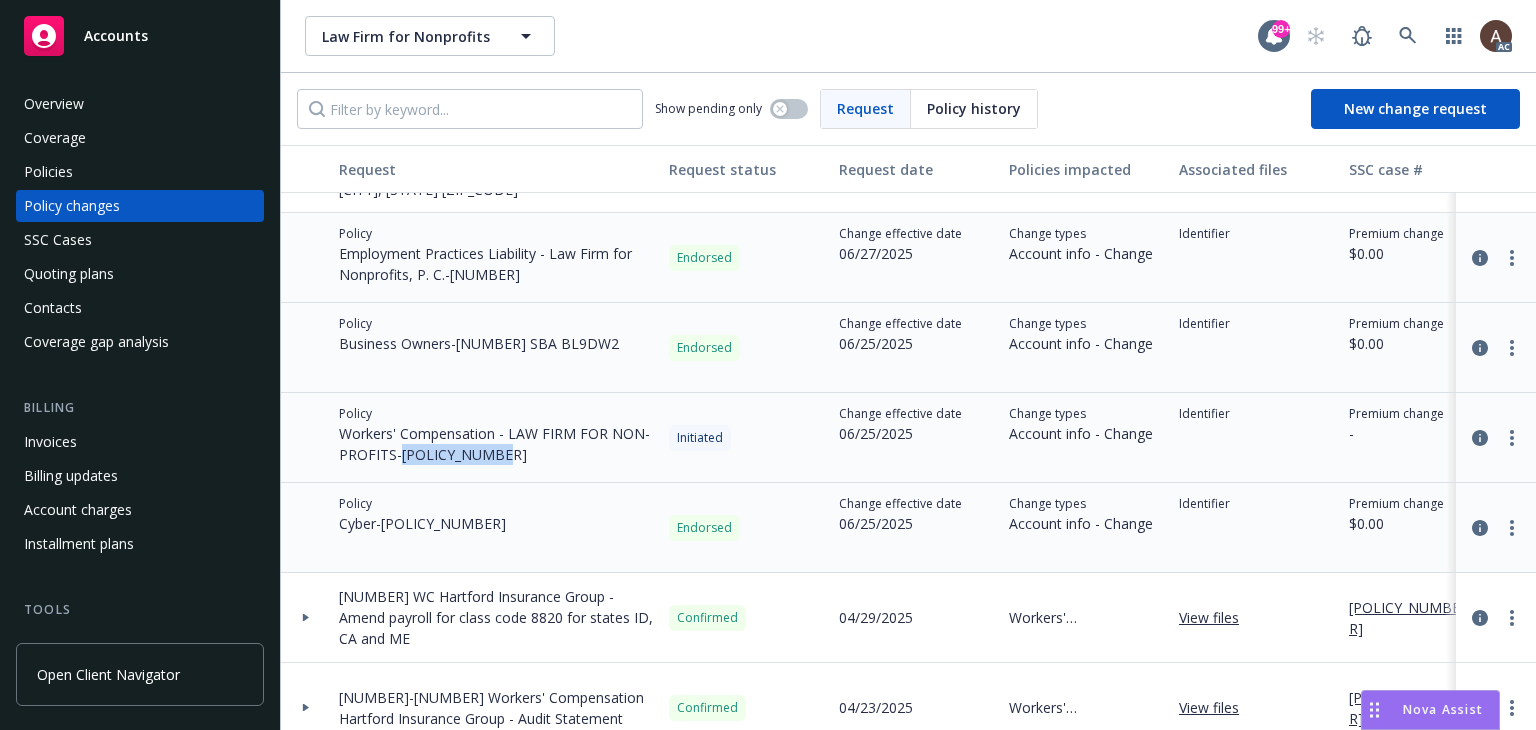 drag, startPoint x: 406, startPoint y: 433, endPoint x: 518, endPoint y: 446, distance: 112.75194 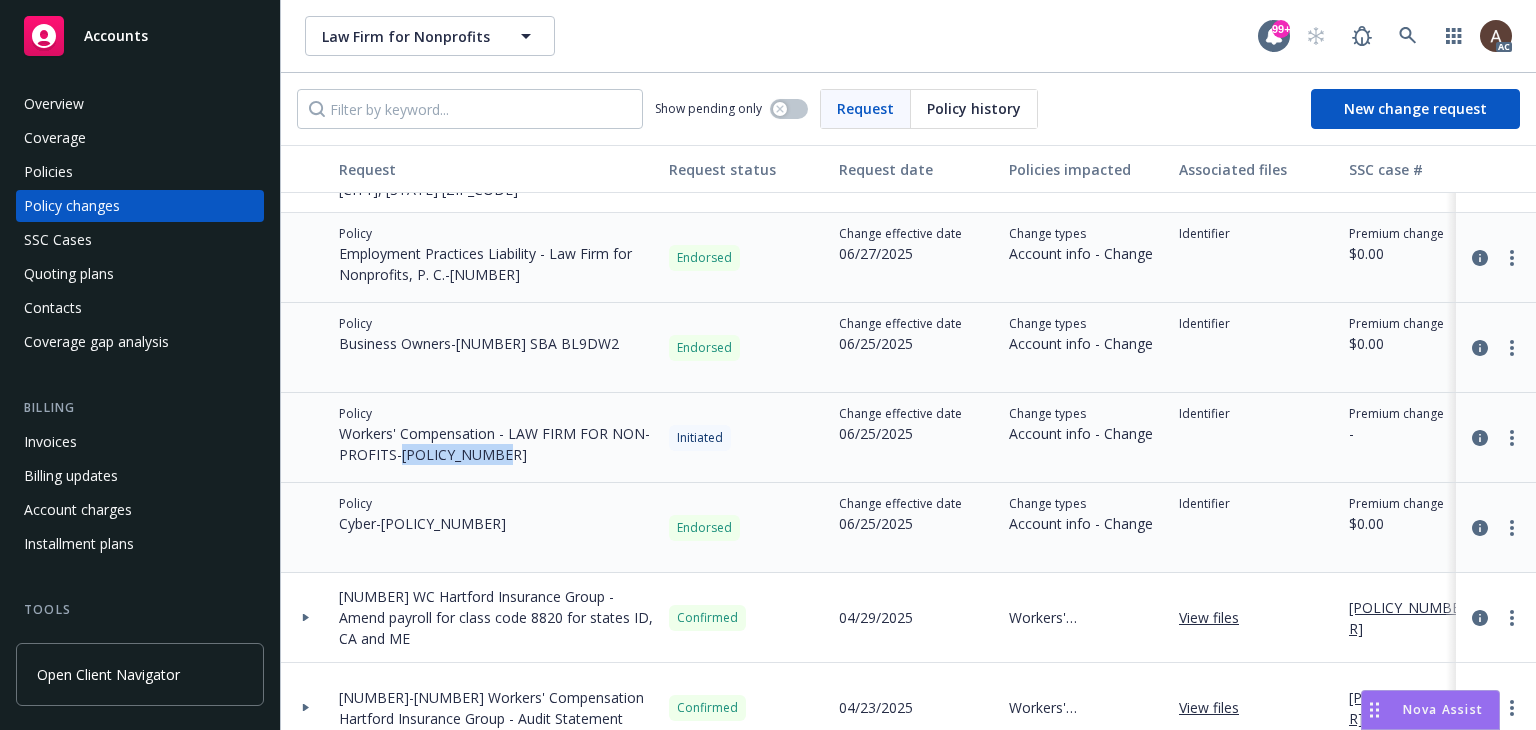 click on "Policy Workers' Compensation - LAW FIRM FOR NON-PROFITS  -  57 WBC AC8L98" at bounding box center [496, 438] 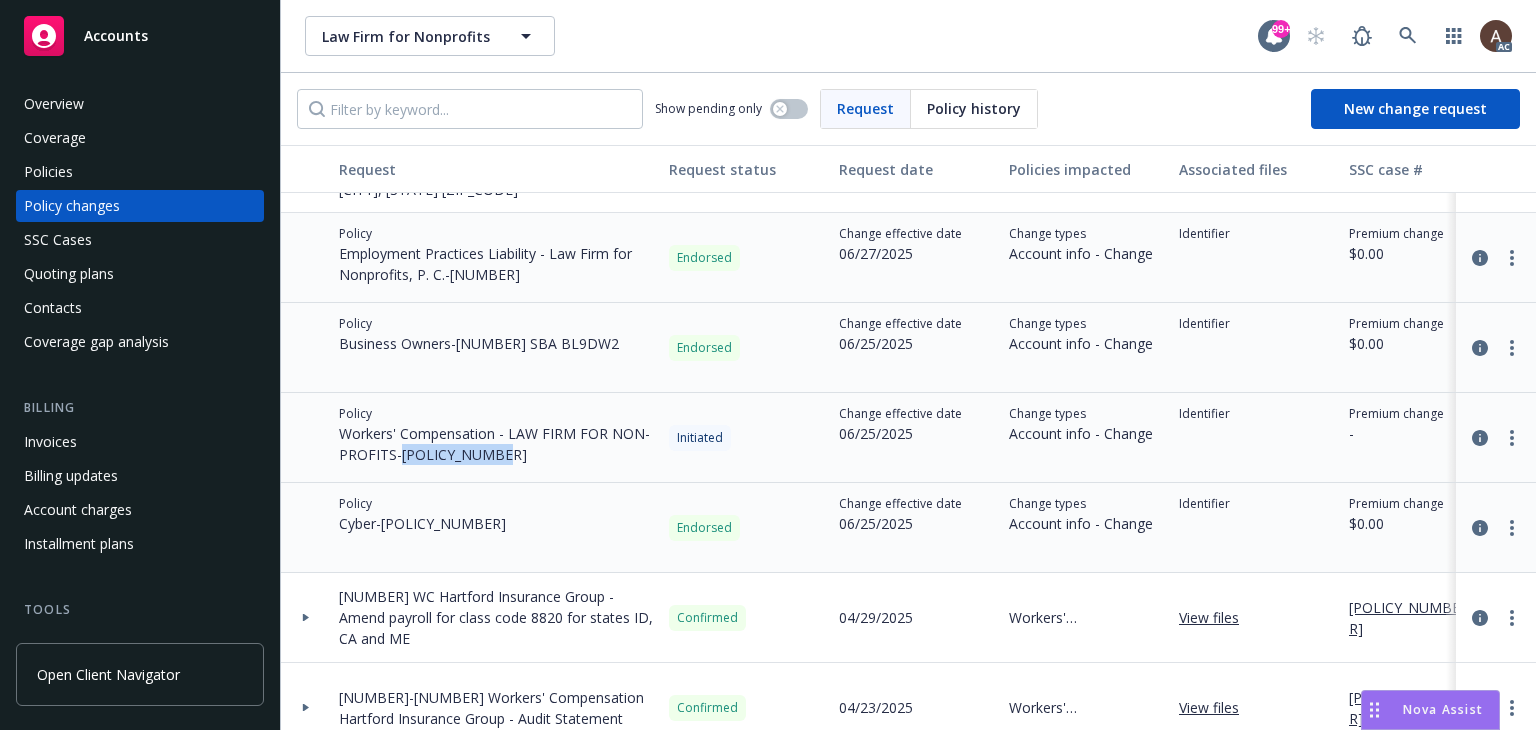 click on "Policy Cyber  -  C-4LUP-038507-CYBER-2024" at bounding box center (496, 528) 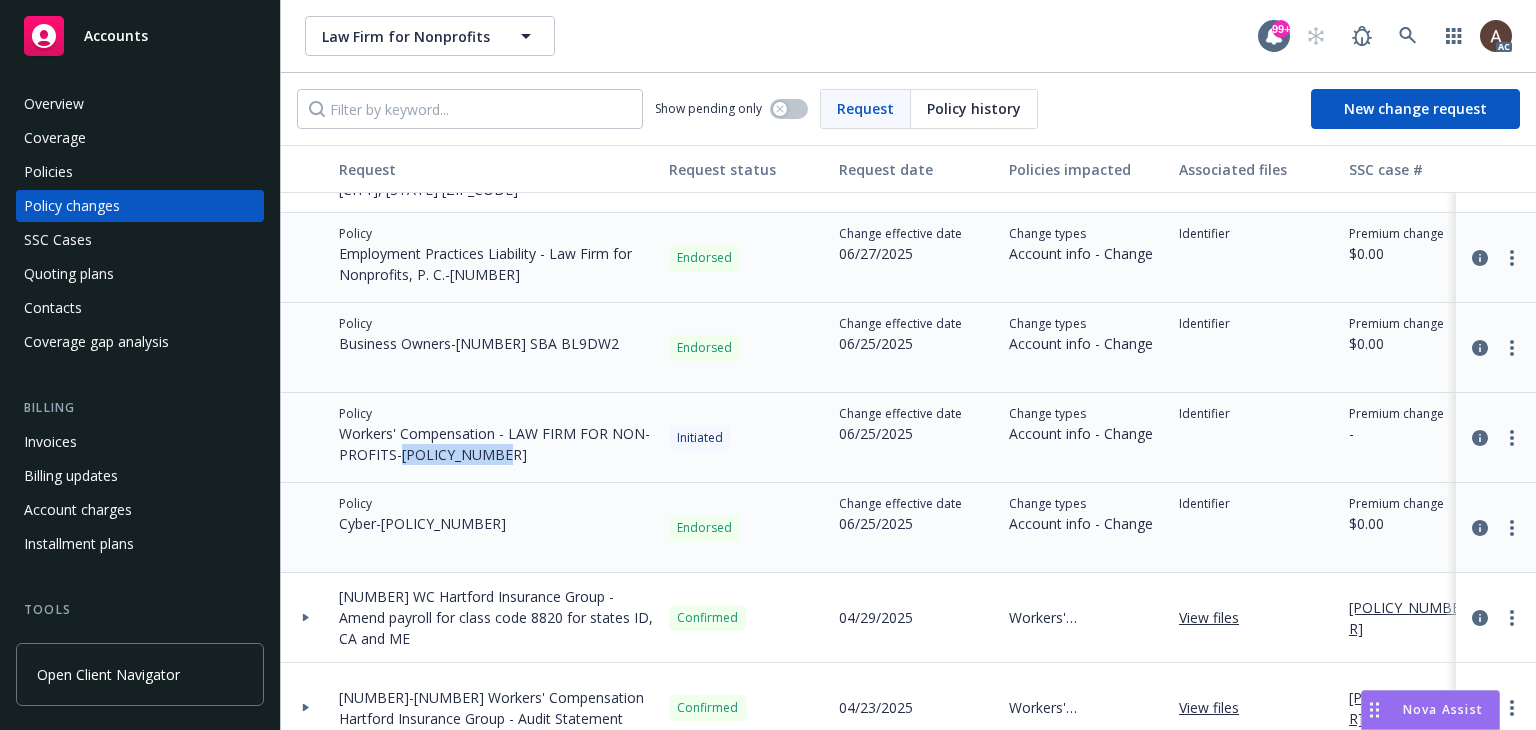 click on "Policies" at bounding box center (140, 172) 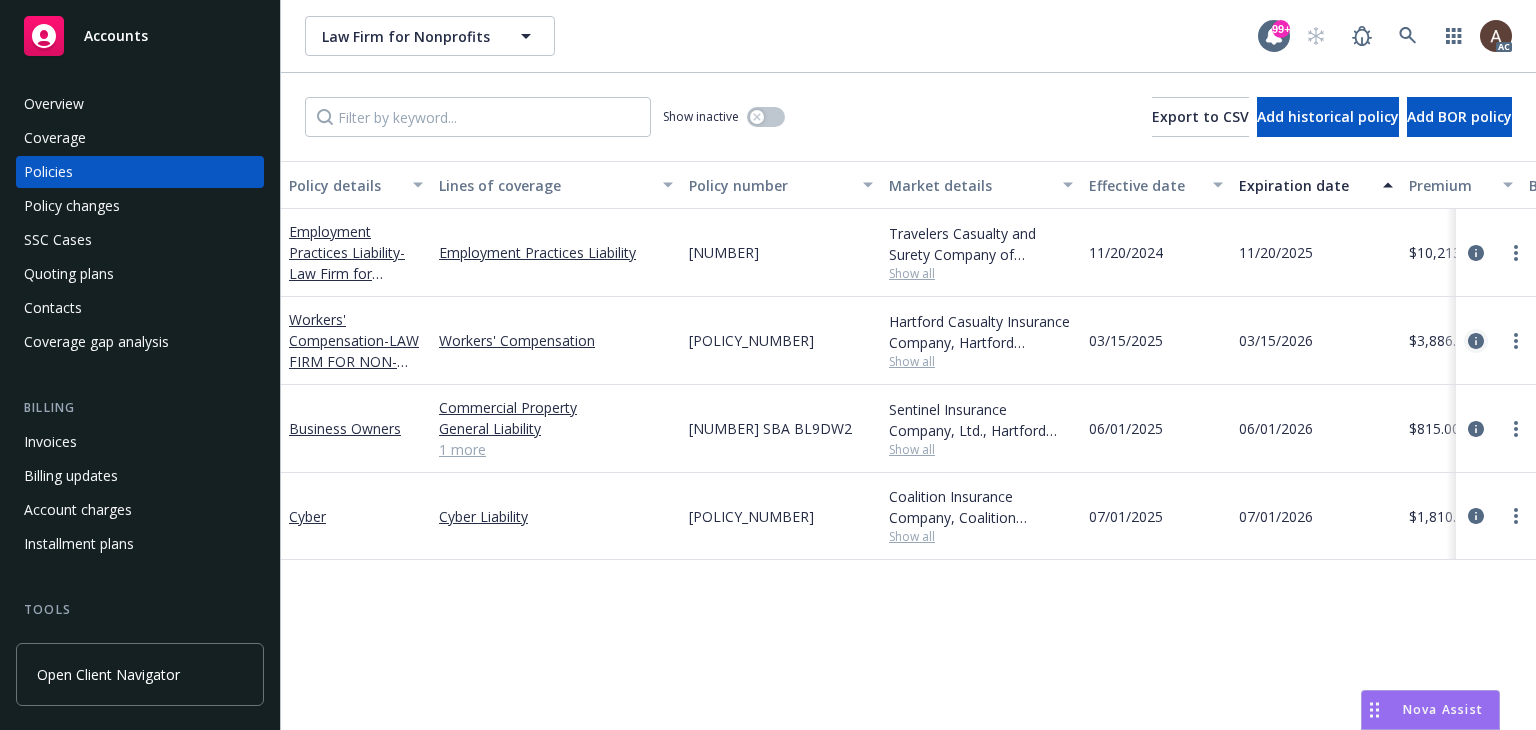 click 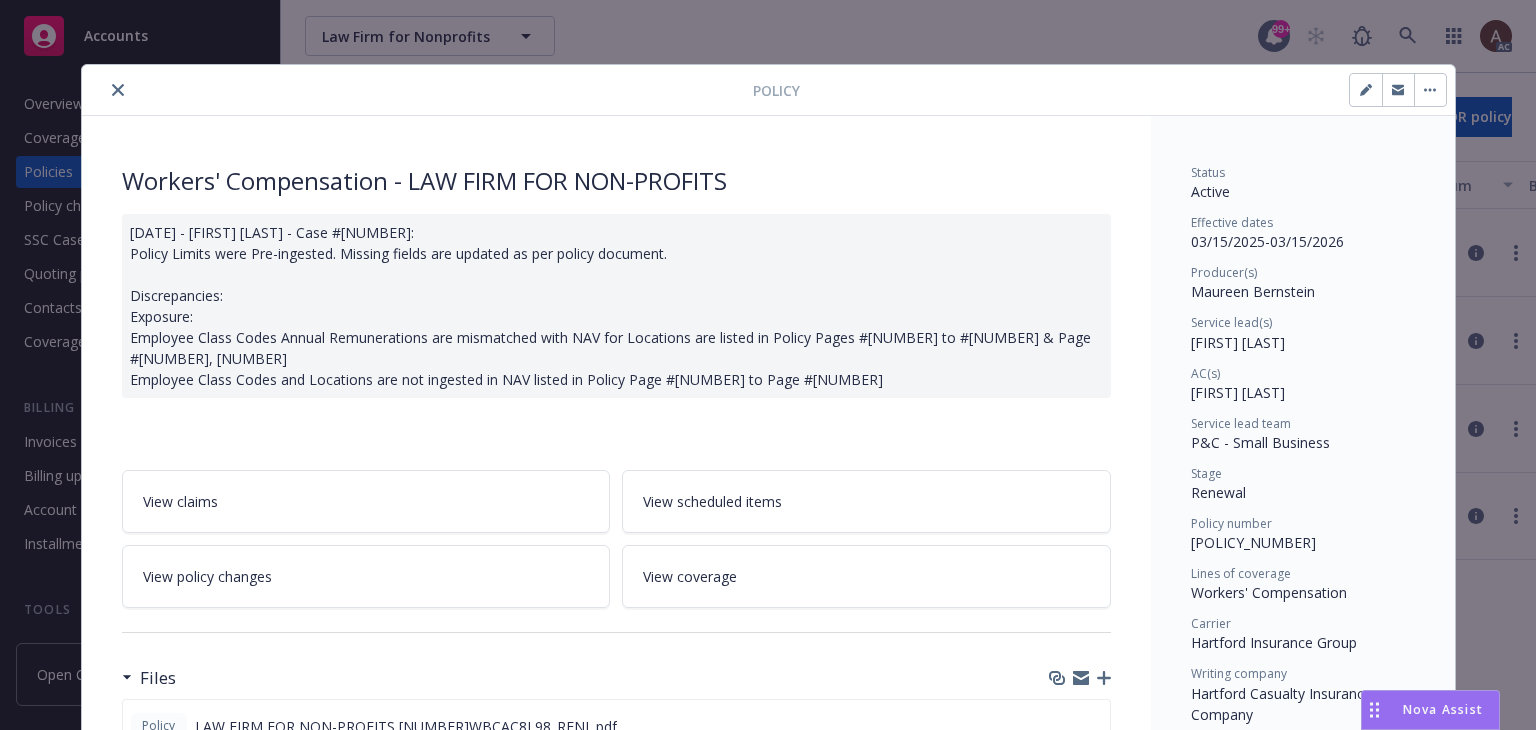 click on "View policy changes" at bounding box center (366, 576) 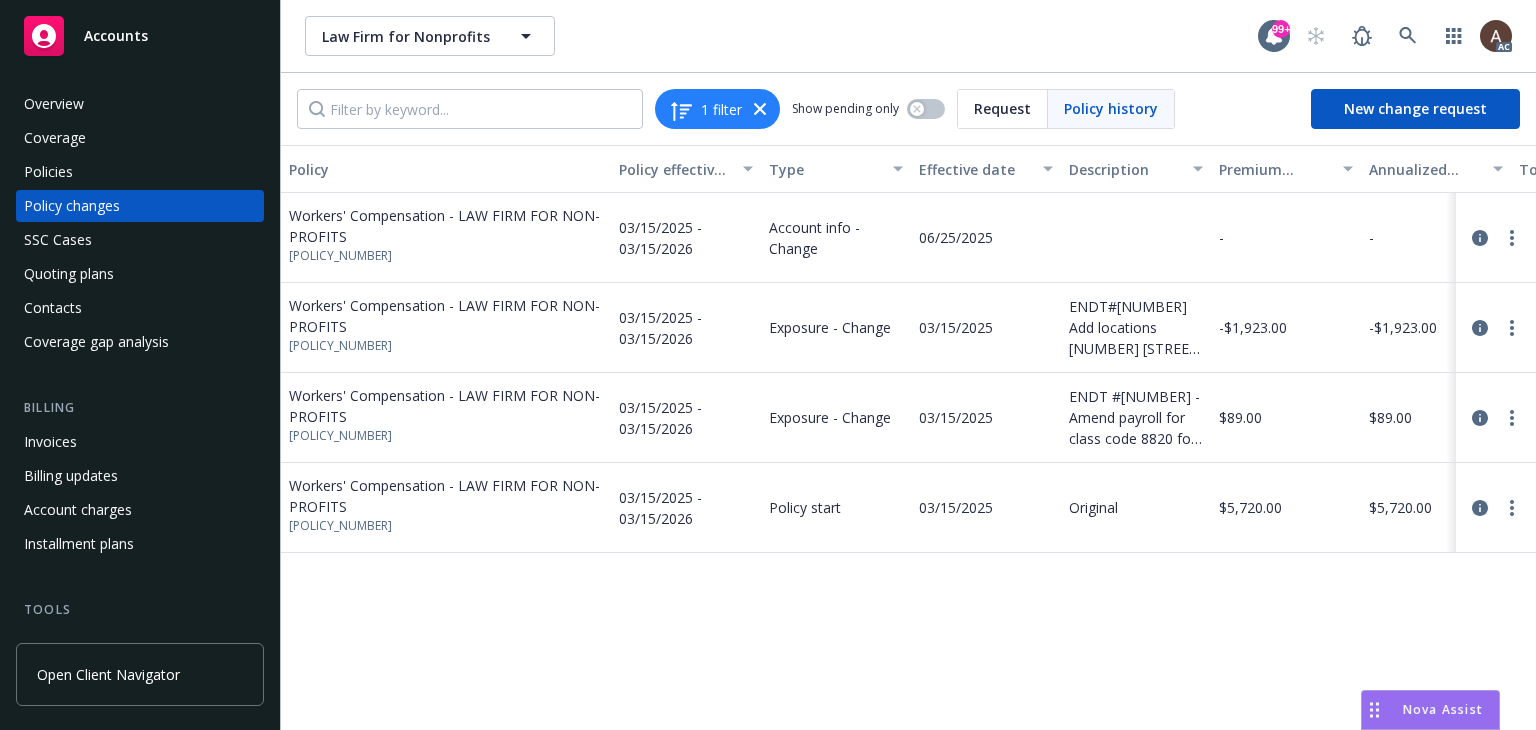 click on "Policy Policy effective dates Type Effective date Description Premium change Annualized total premium change Total premium Status Workers' Compensation - LAW FIRM FOR NON-PROFITS 57 WBC AC8L98 03/15/2025   -   03/15/2026 Account info - Change 06/25/2025 - - $3,886.00 Initiated Workers' Compensation - LAW FIRM FOR NON-PROFITS 57 WBC AC8L98 03/15/2025   -   03/15/2026 Exposure - Change 03/15/2025 ENDT#001 Add locations 60 S BERKELEY AVE APT 6 and 633 ANSLEY WAY; Remove 5 locations -$1,923.00 -$1,923.00 $3,797.00 Endorsed Workers' Compensation - LAW FIRM FOR NON-PROFITS 57 WBC AC8L98 03/15/2025   -   03/15/2026 Exposure - Change 03/15/2025 ENDT #002 - Amend payroll for class code 8820 for states ID, CA and ME $89.00 $89.00 $3,886.00 Endorsed Workers' Compensation - LAW FIRM FOR NON-PROFITS 57 WBC AC8L98 03/15/2025   -   03/15/2026 Policy start 03/15/2025 Original $5,720.00 $5,720.00 $5,720.00 Confirmed" at bounding box center [908, 437] 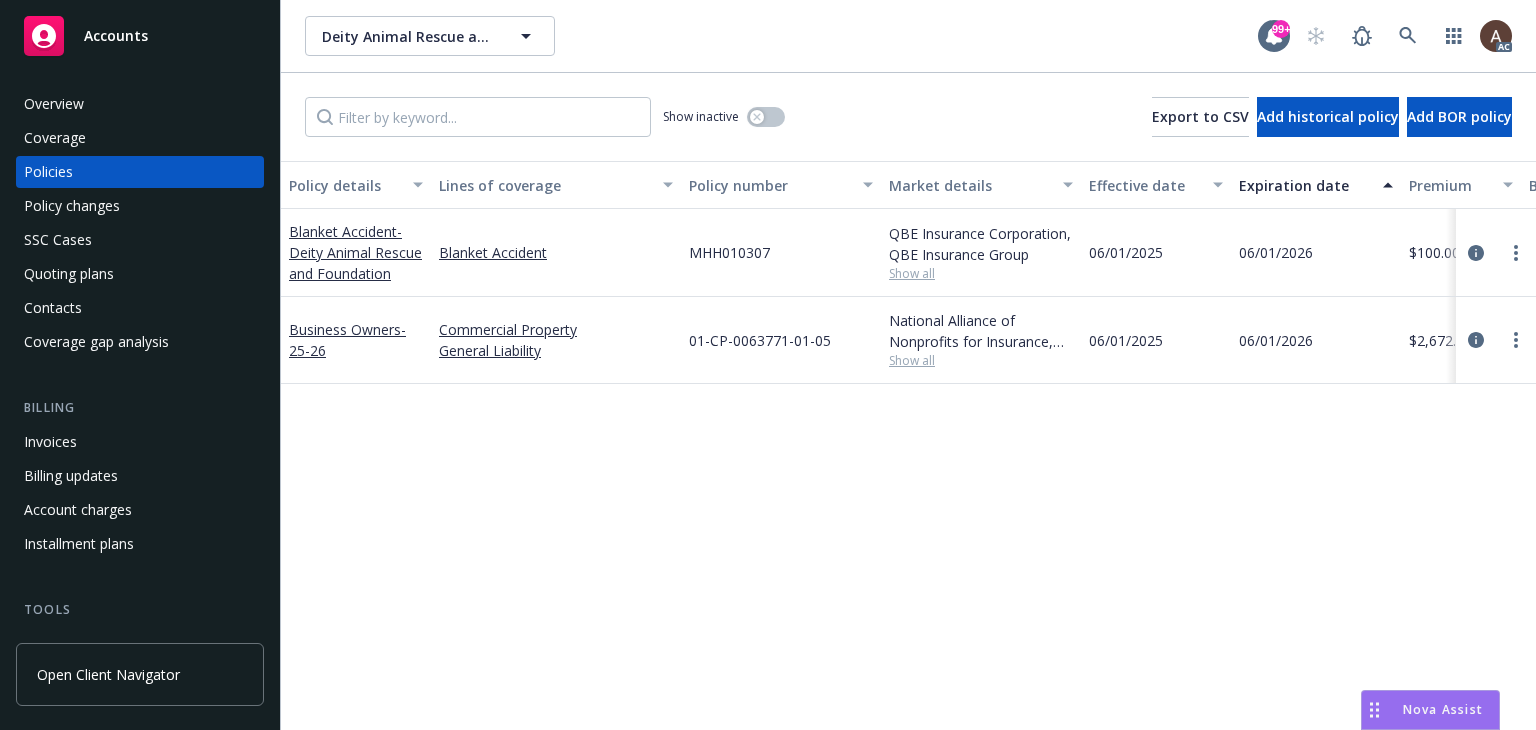 scroll, scrollTop: 0, scrollLeft: 0, axis: both 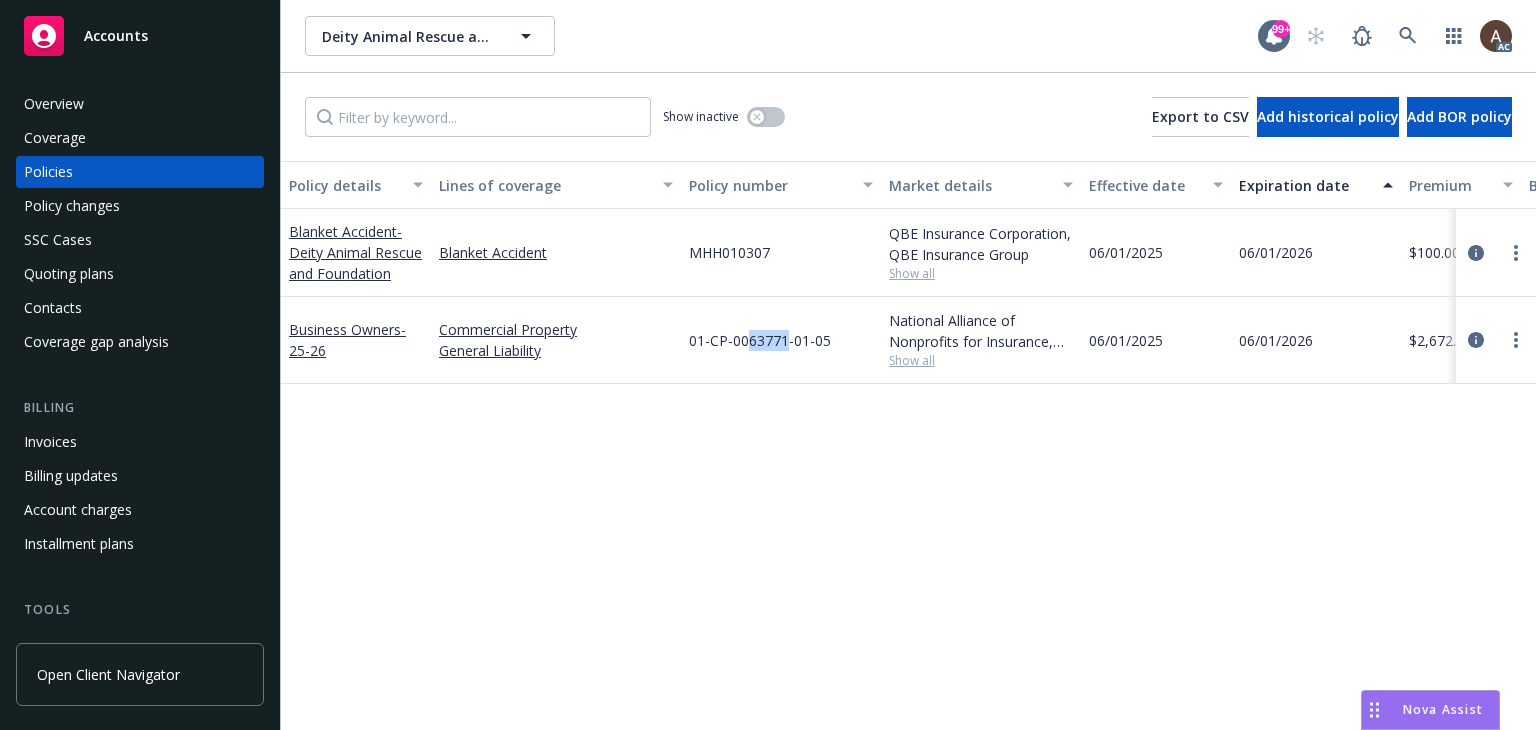 drag, startPoint x: 750, startPoint y: 339, endPoint x: 785, endPoint y: 339, distance: 35 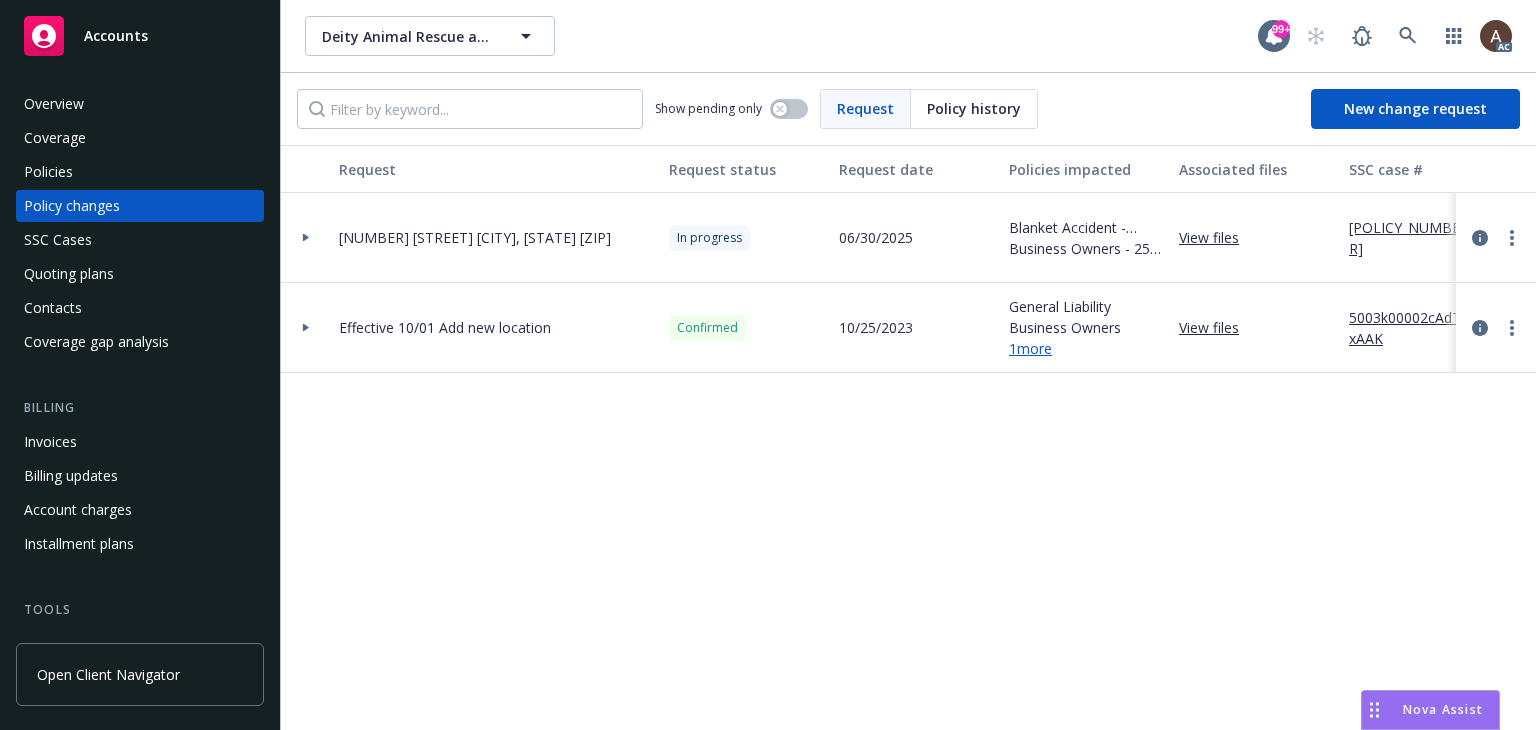 click 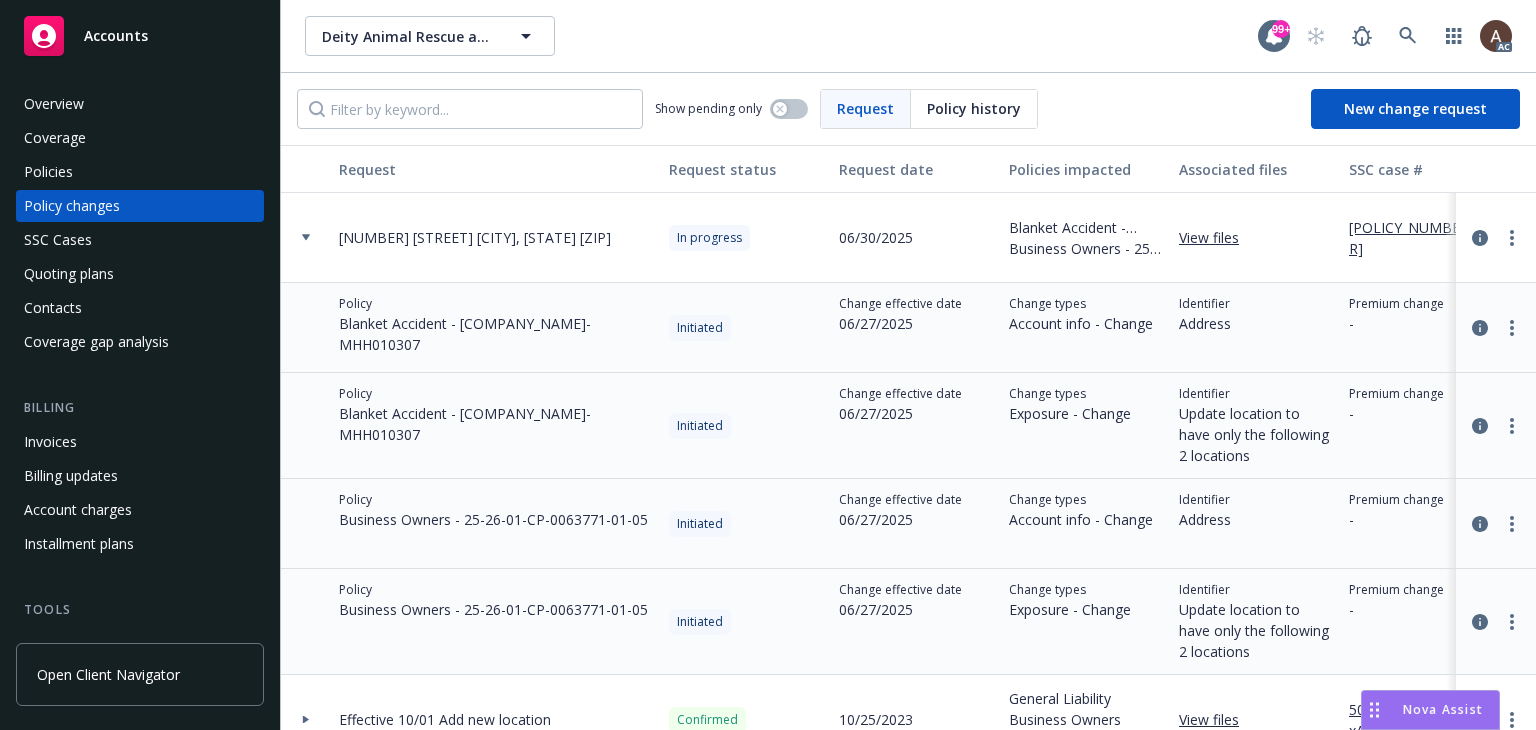 scroll, scrollTop: 68, scrollLeft: 0, axis: vertical 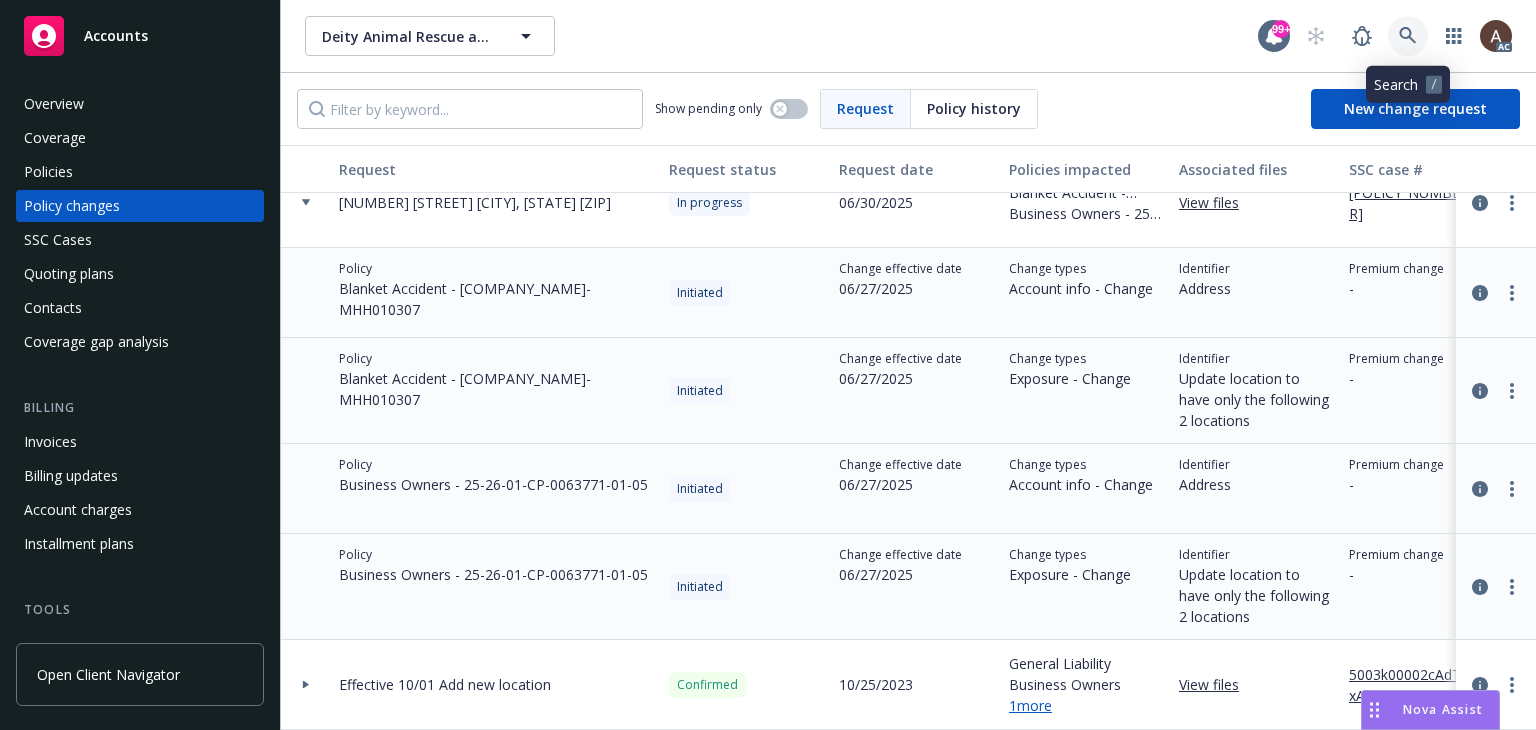 click 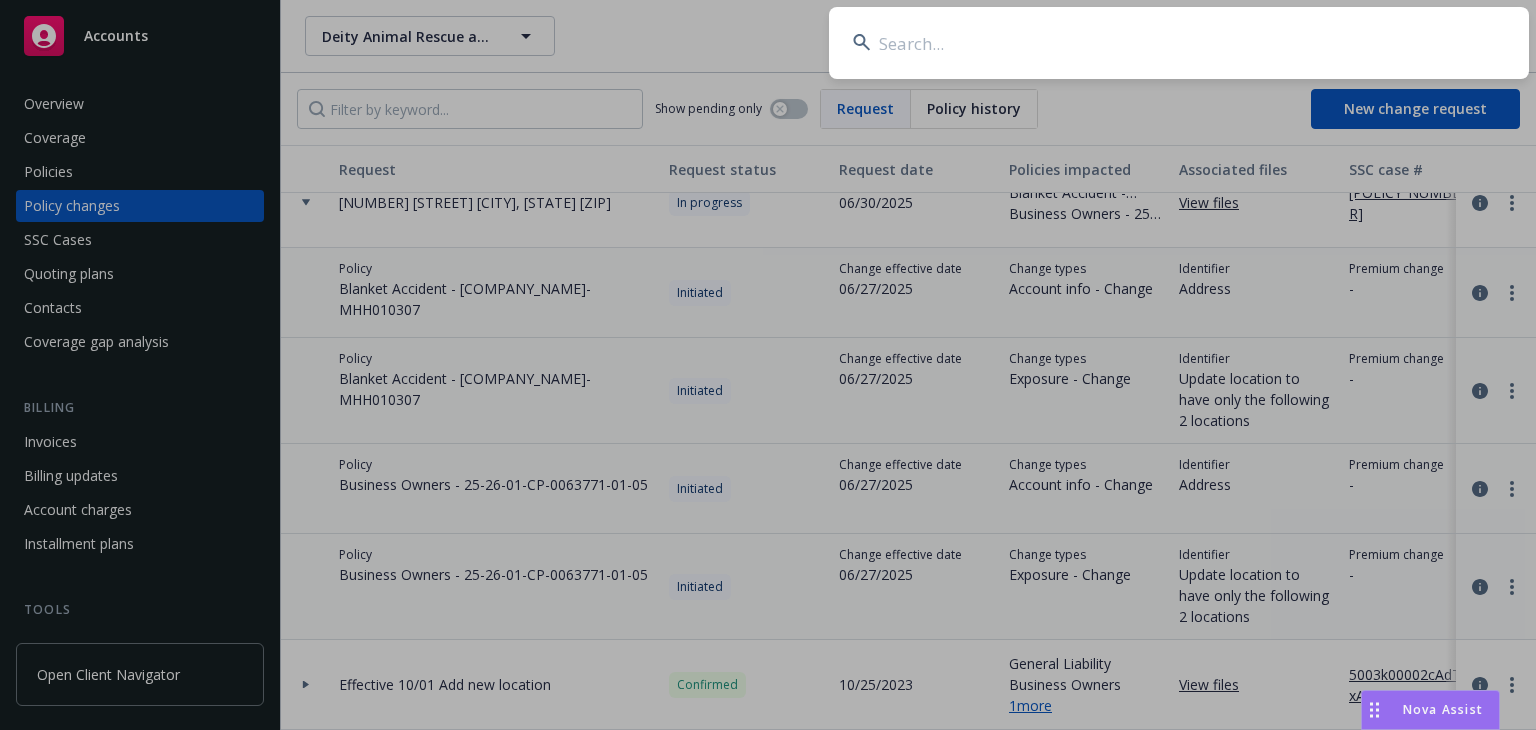 click at bounding box center (1179, 43) 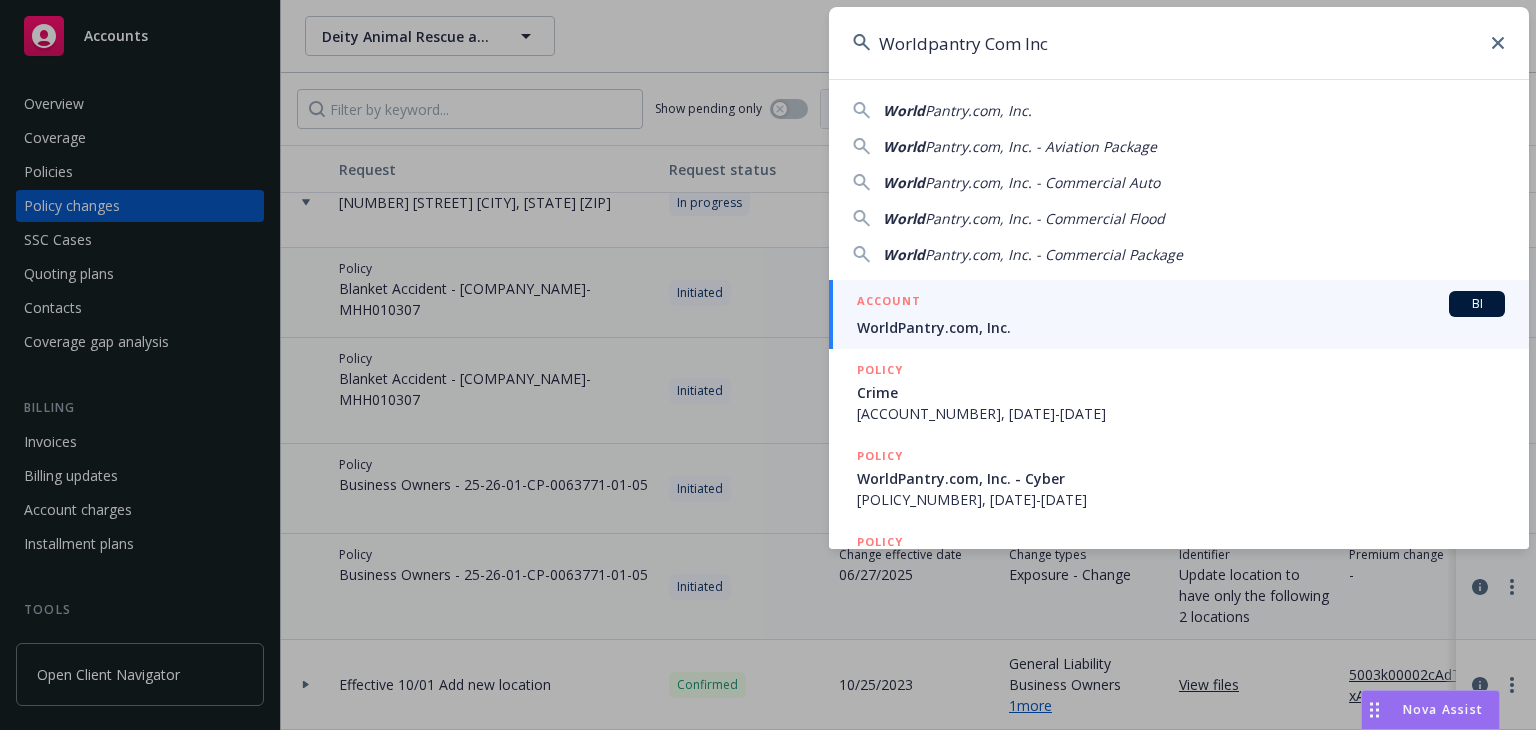 type on "Worldpantry Com Inc" 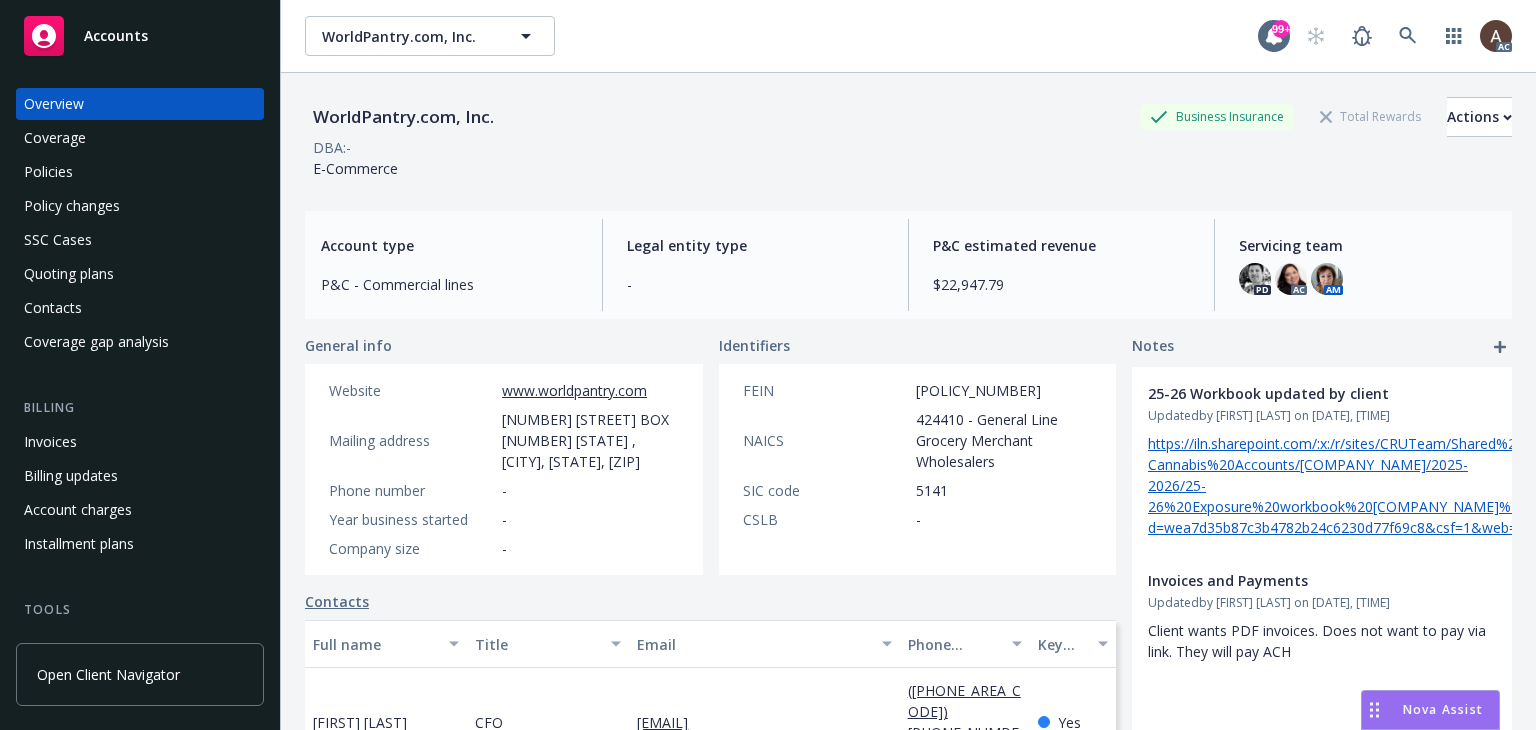 click on "Policies" at bounding box center [140, 172] 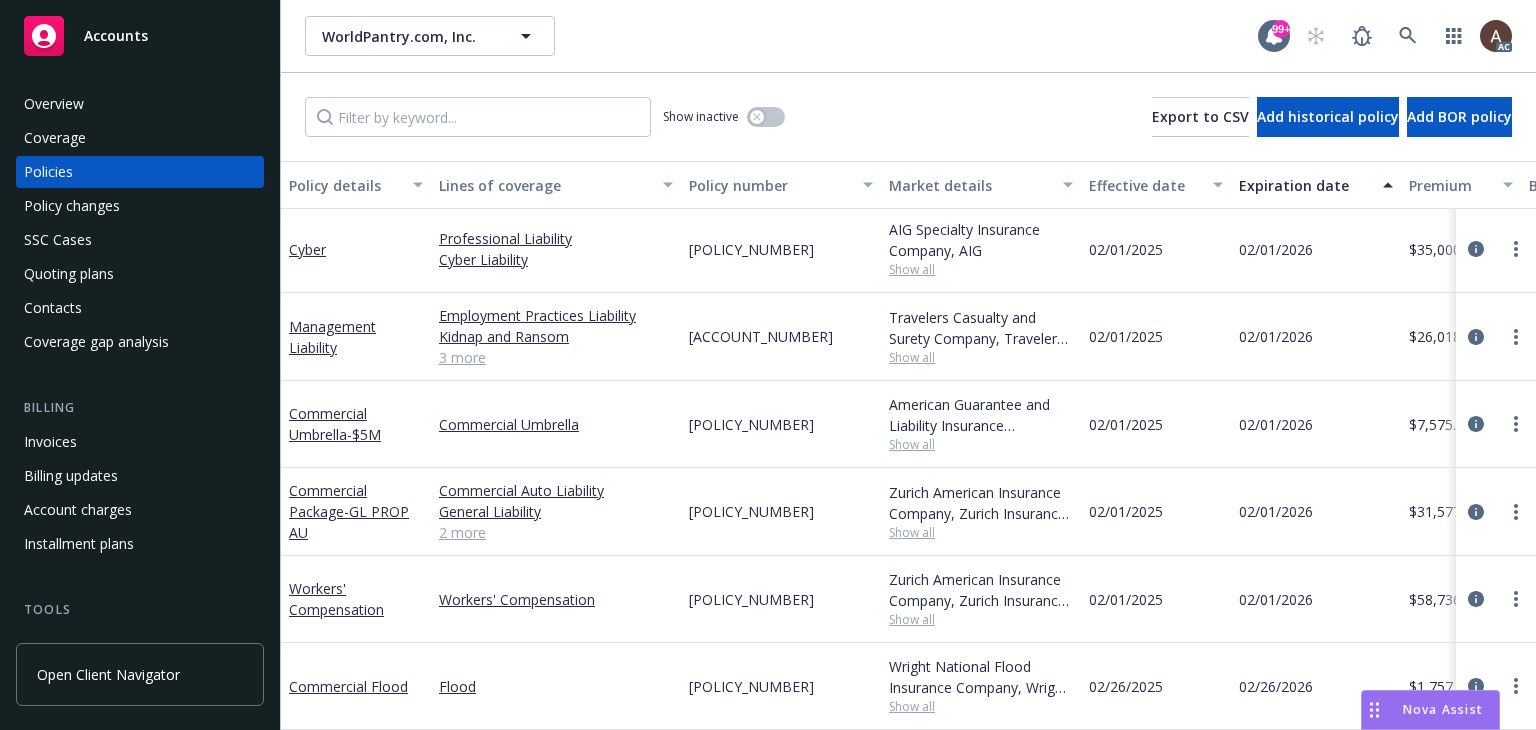 scroll, scrollTop: 0, scrollLeft: 0, axis: both 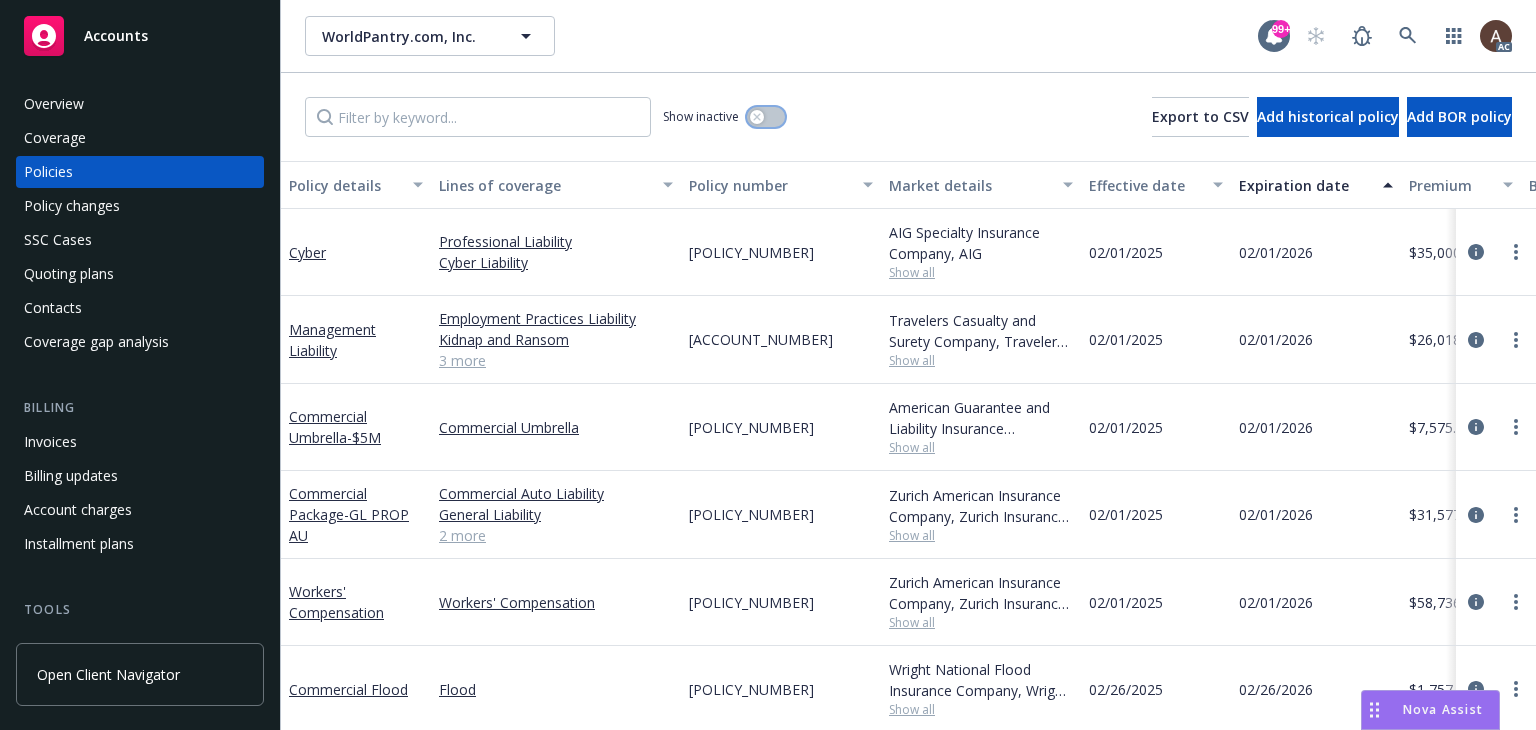 click 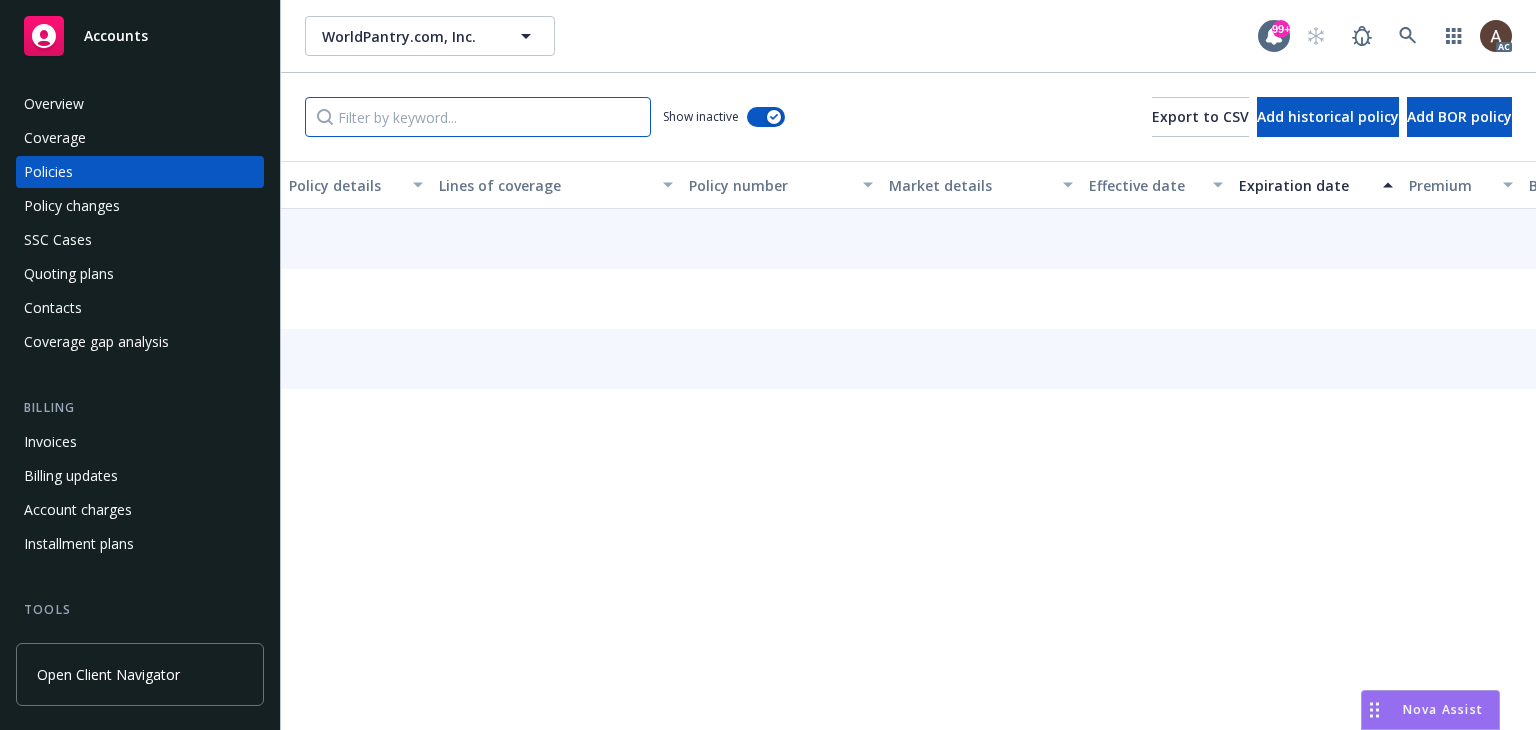 click at bounding box center [478, 117] 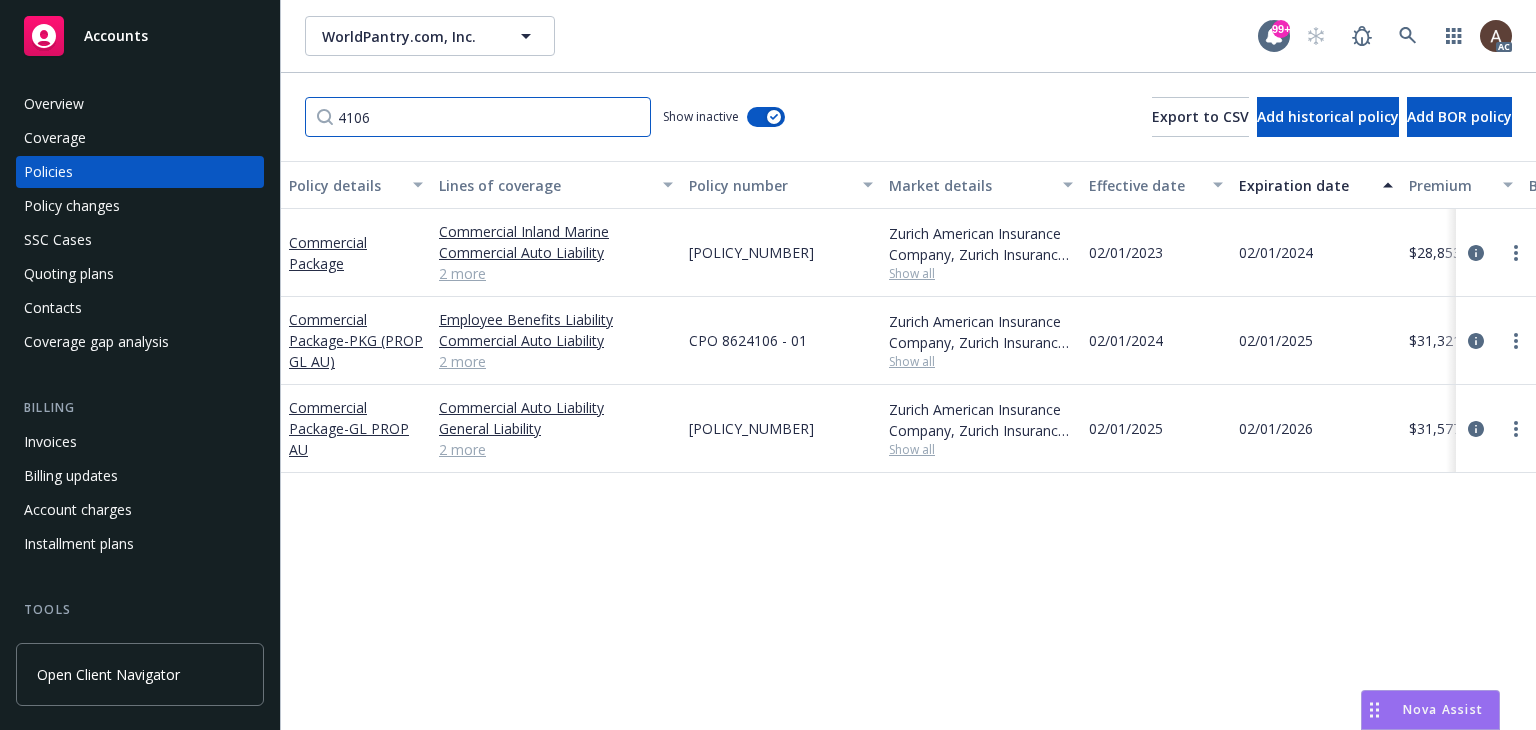 type on "4106" 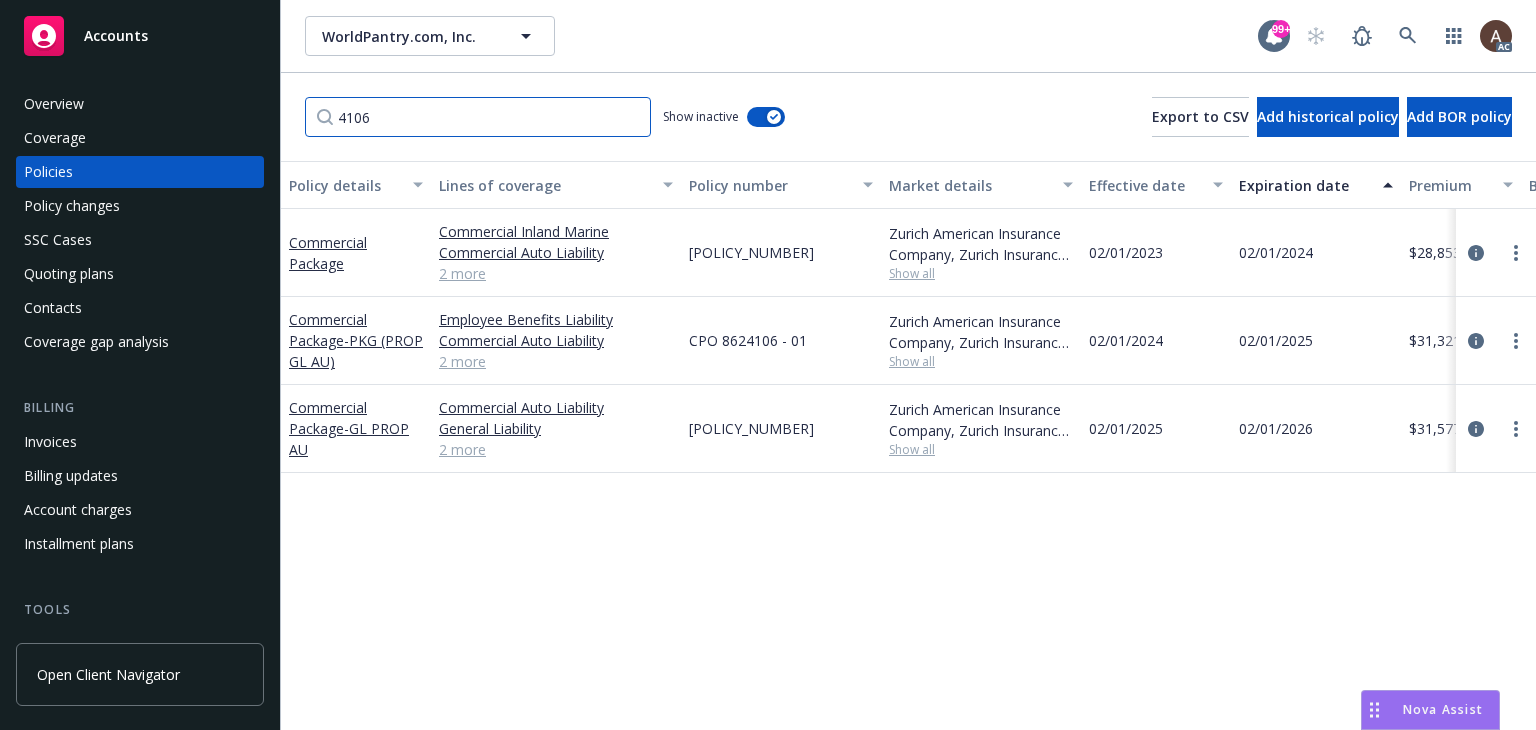 scroll, scrollTop: 0, scrollLeft: 675, axis: horizontal 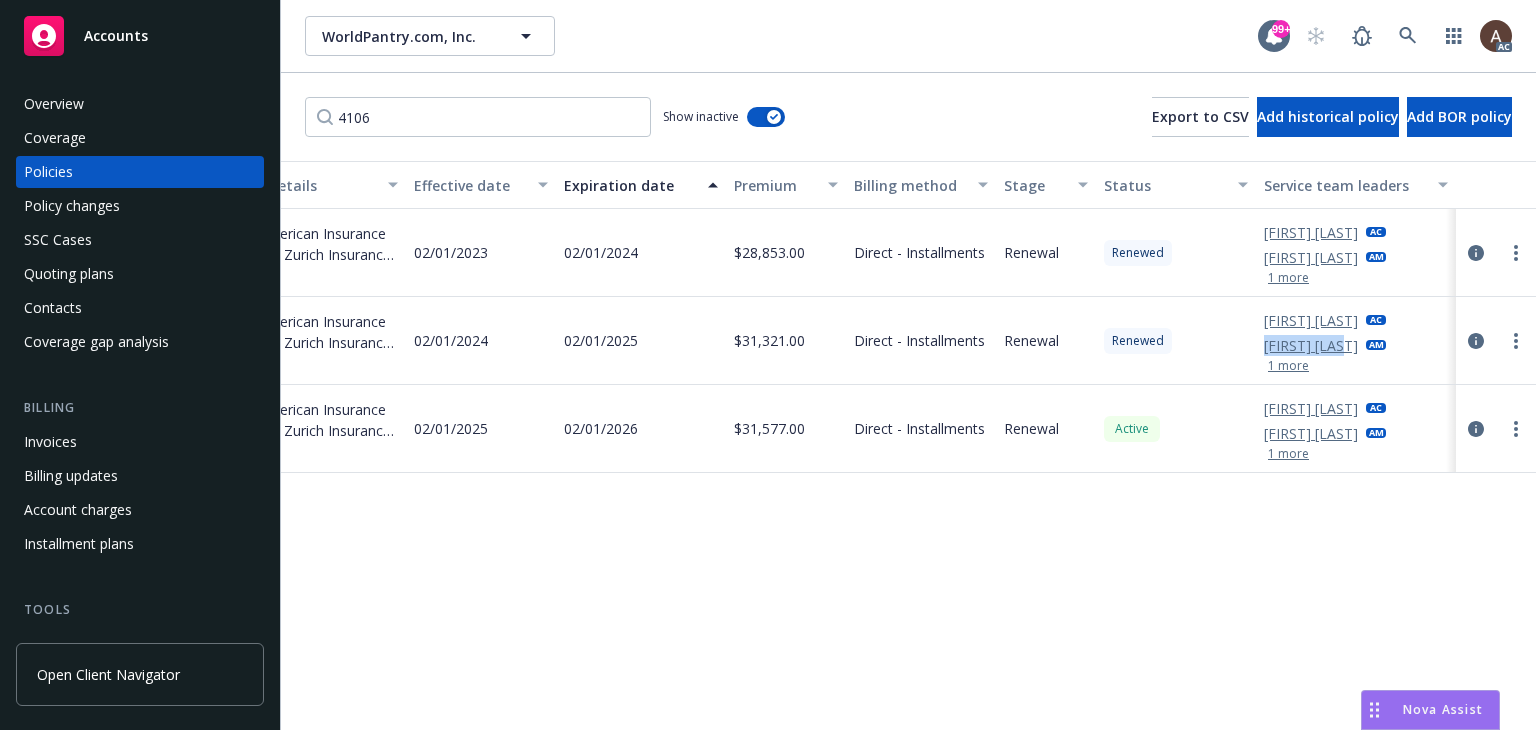 drag, startPoint x: 1257, startPoint y: 345, endPoint x: 1352, endPoint y: 352, distance: 95.257545 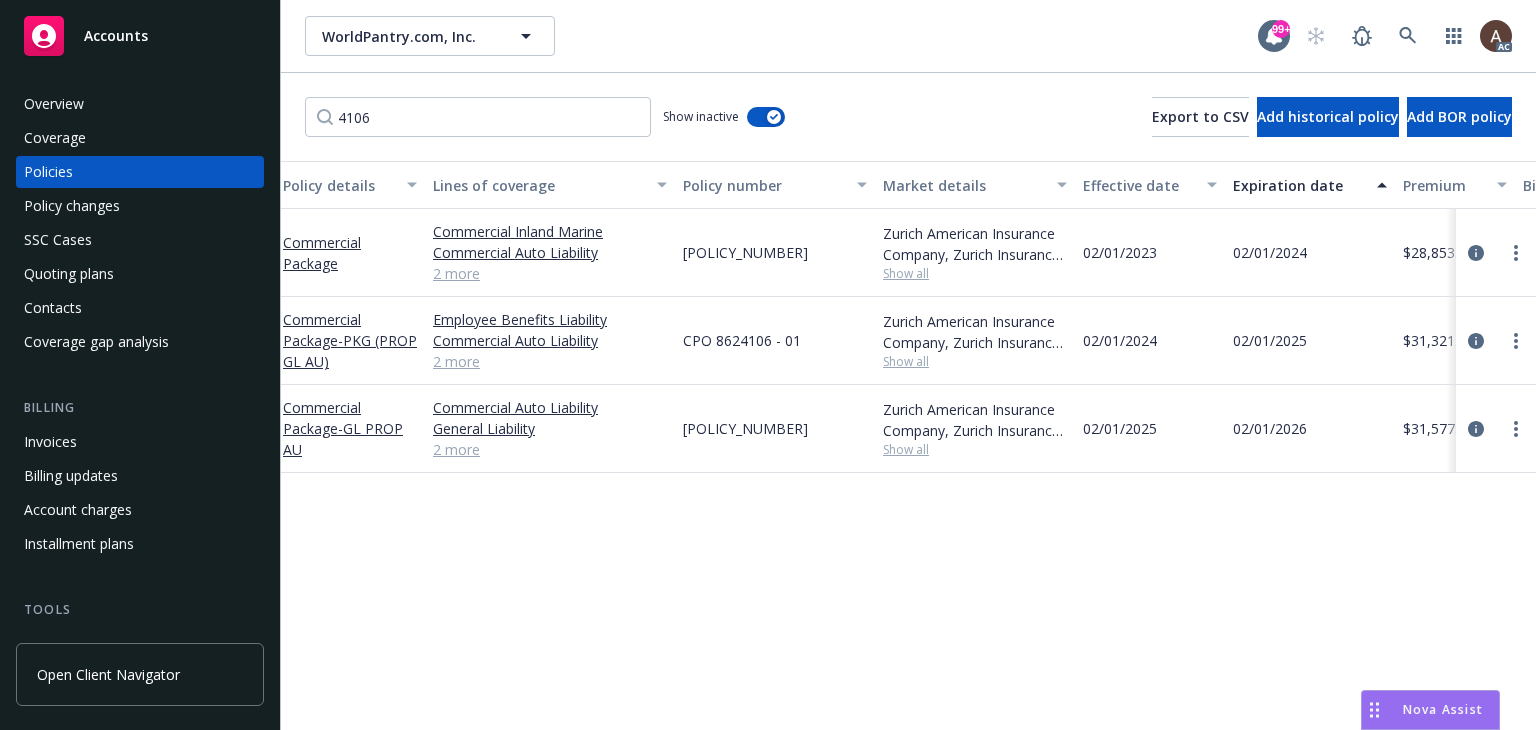 scroll, scrollTop: 0, scrollLeft: 0, axis: both 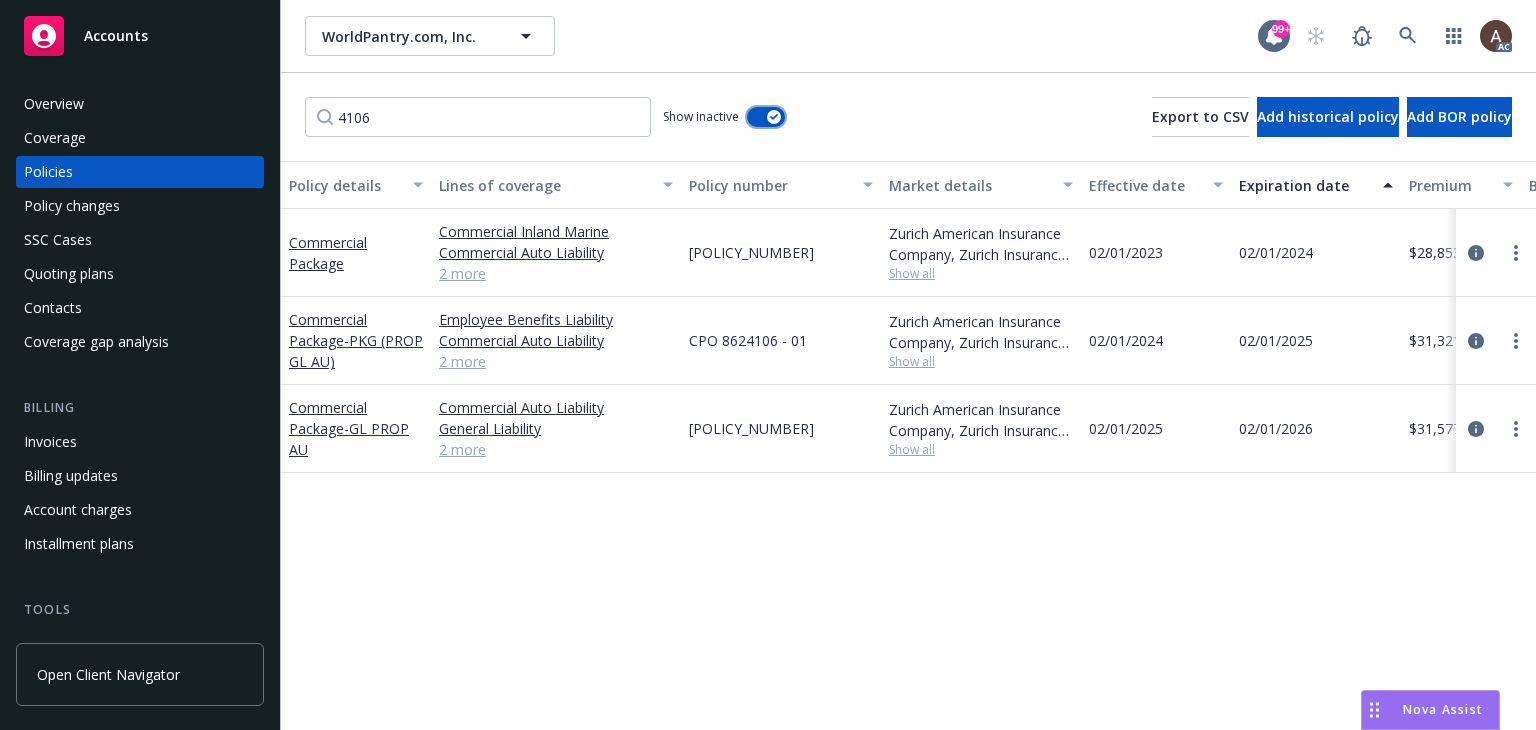 click 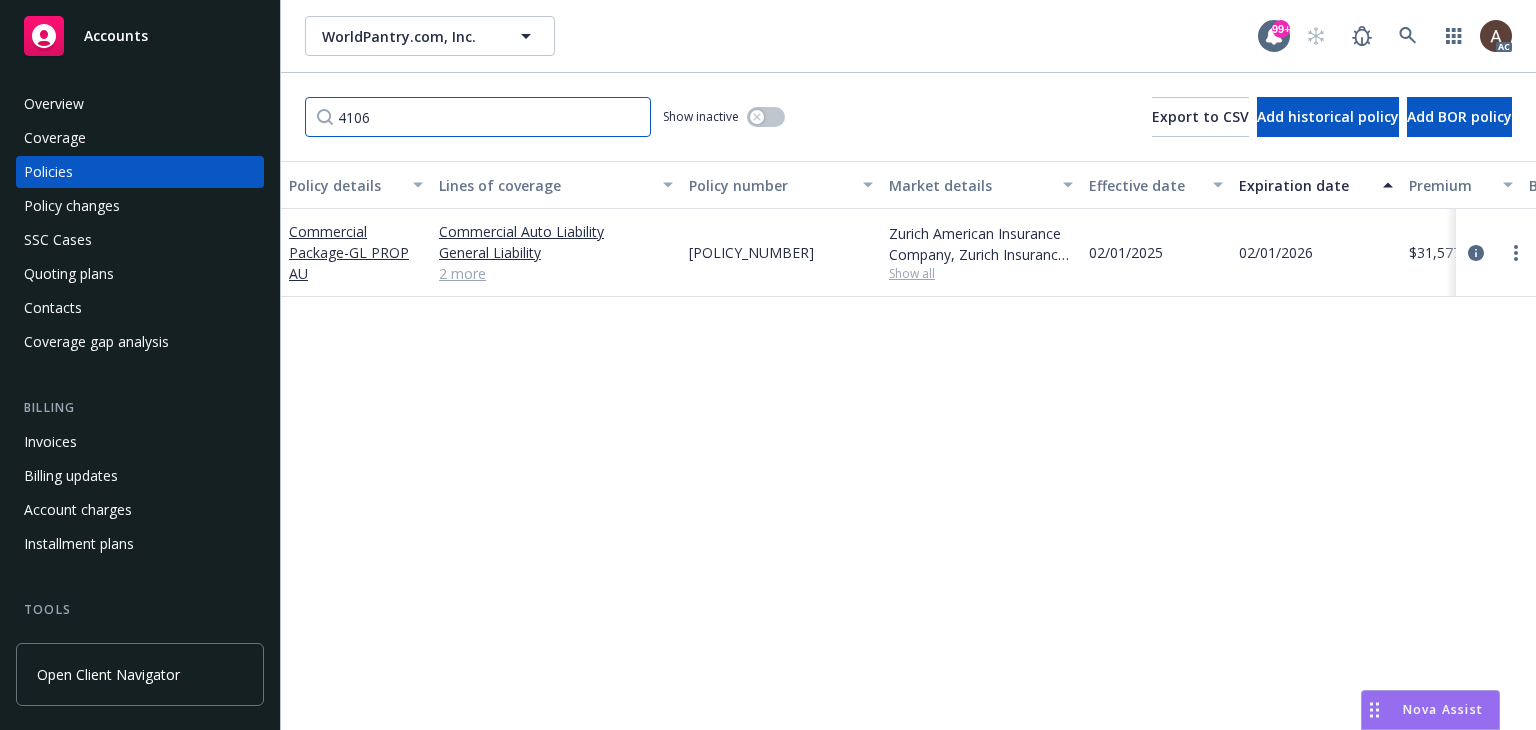 drag, startPoint x: 456, startPoint y: 122, endPoint x: 234, endPoint y: 129, distance: 222.11034 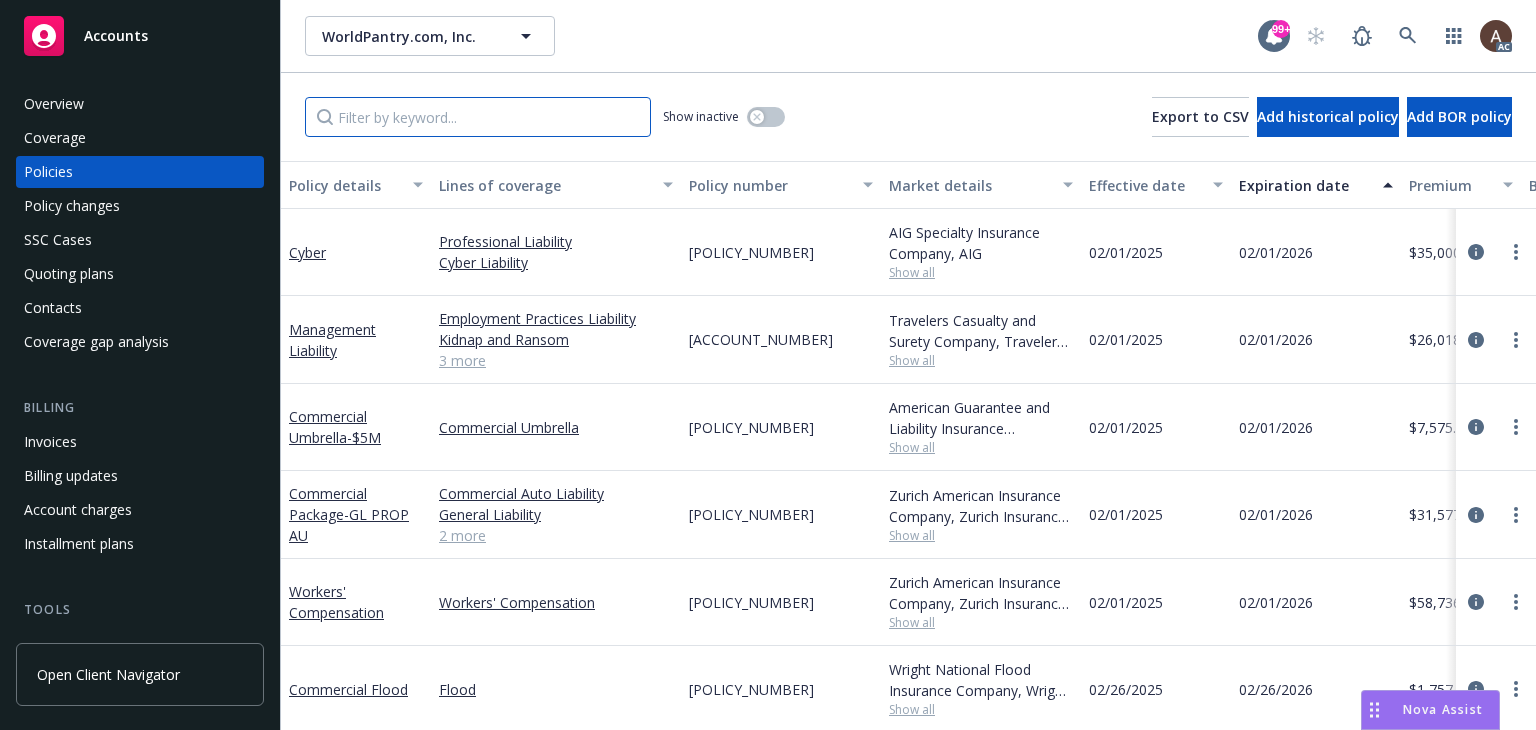 type 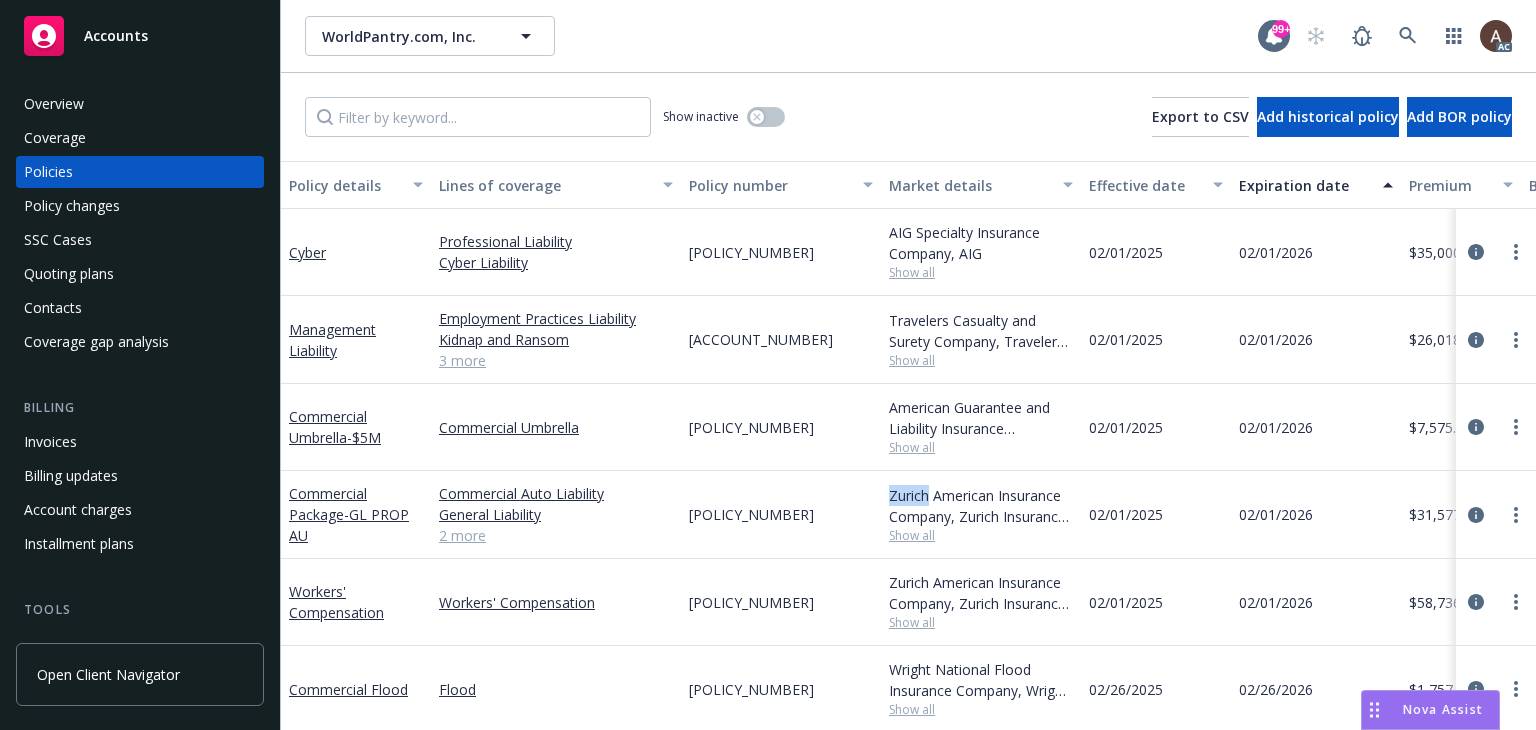 drag, startPoint x: 886, startPoint y: 495, endPoint x: 930, endPoint y: 494, distance: 44.011364 